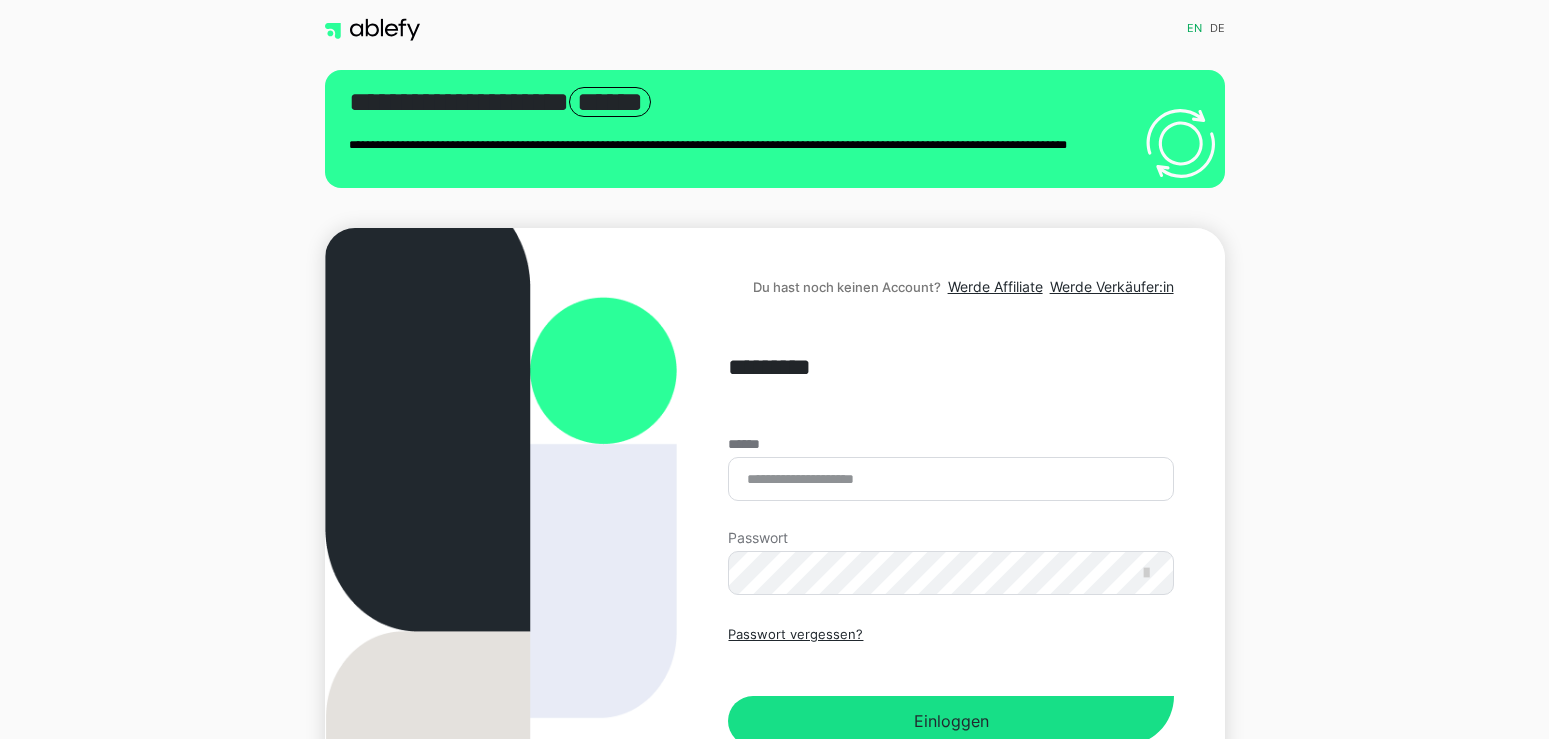 scroll, scrollTop: 0, scrollLeft: 0, axis: both 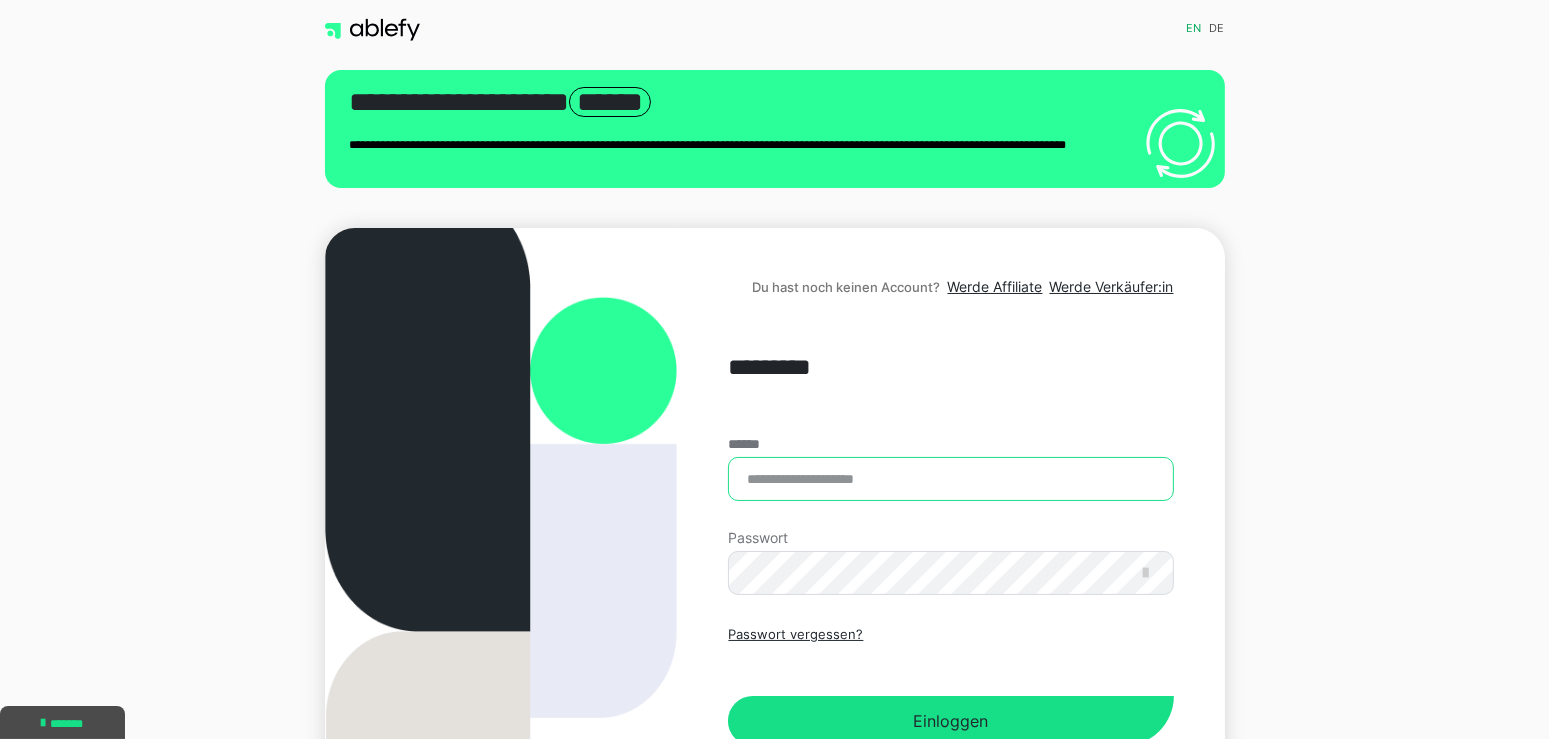 click on "******" at bounding box center (950, 479) 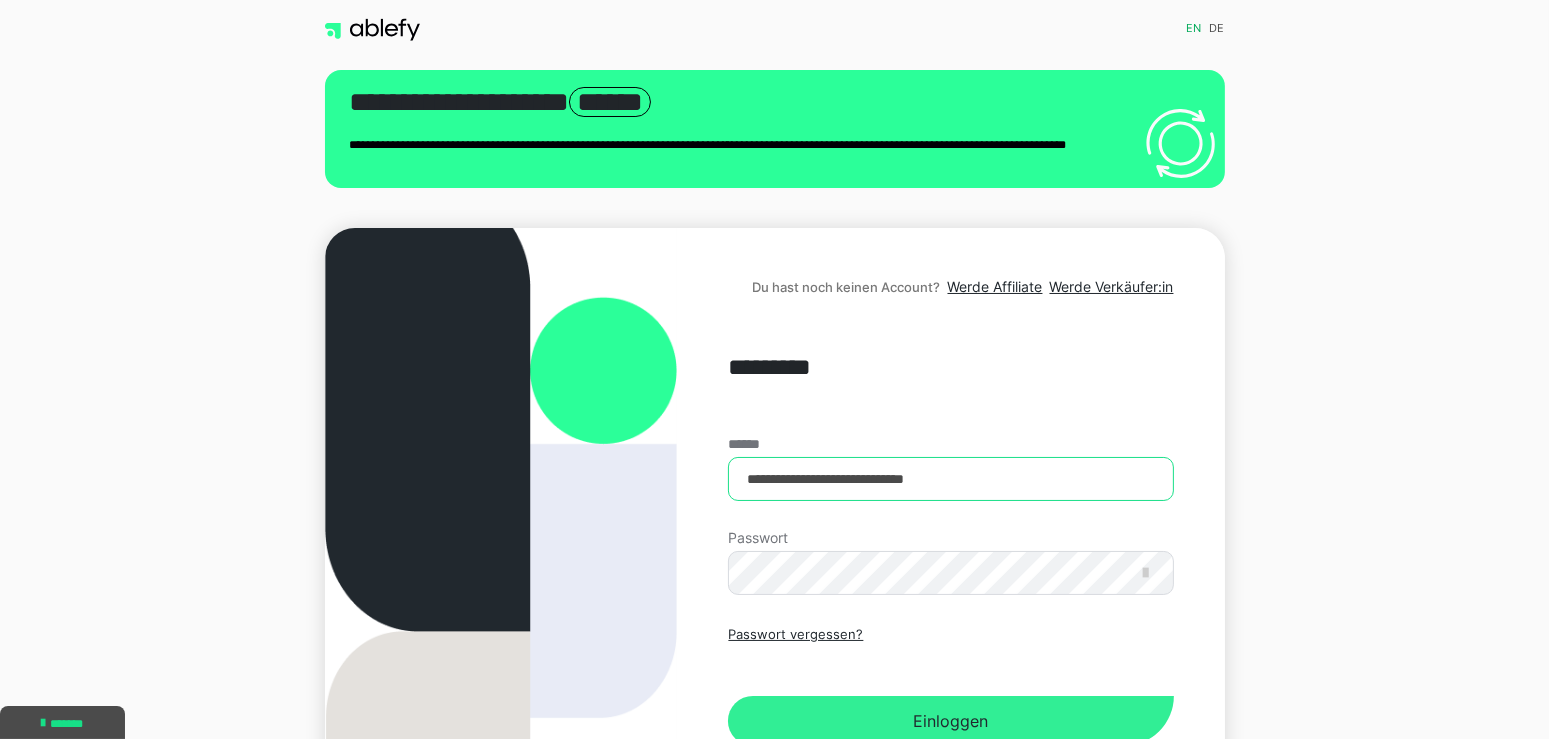 type on "**********" 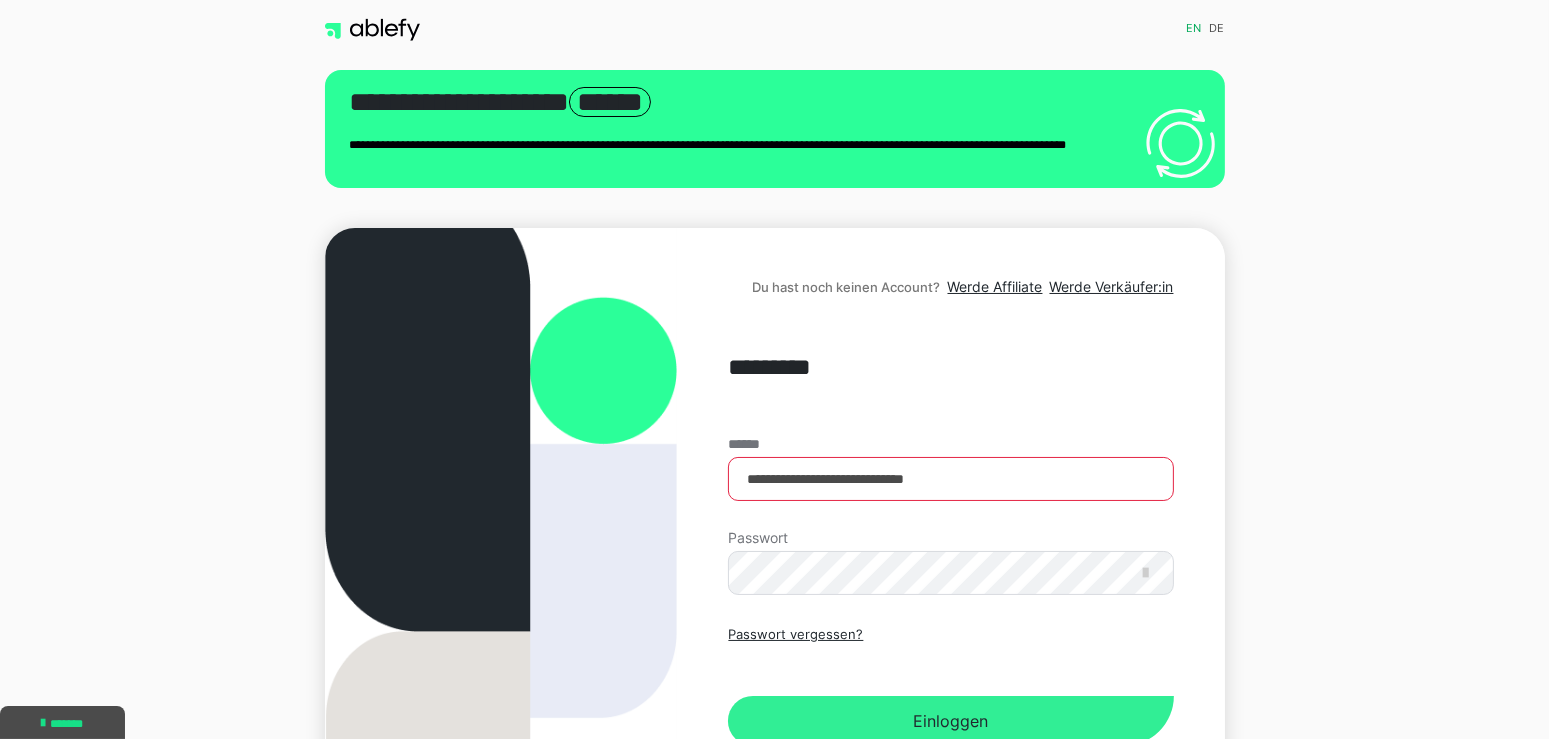 click on "Einloggen" at bounding box center [950, 721] 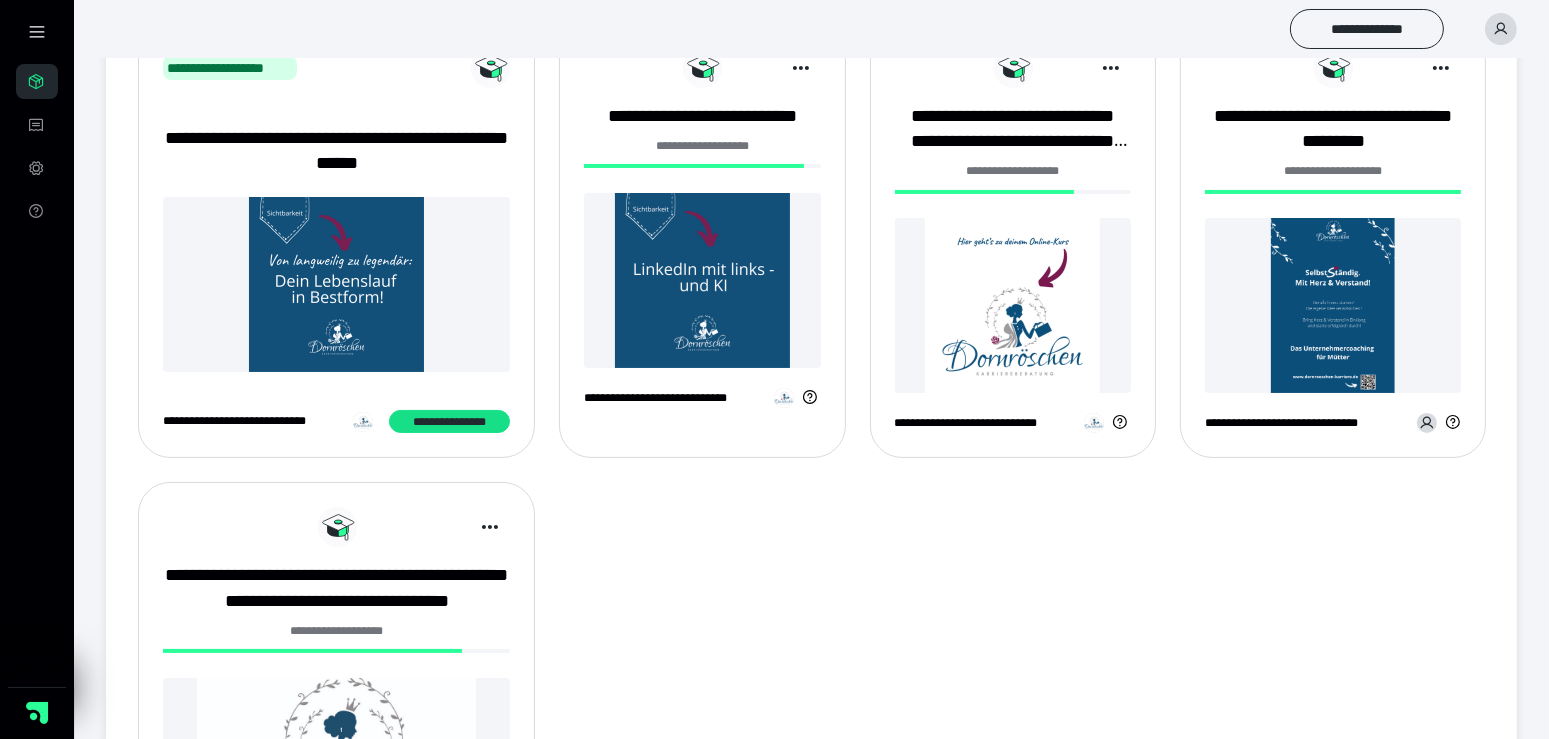 scroll, scrollTop: 296, scrollLeft: 0, axis: vertical 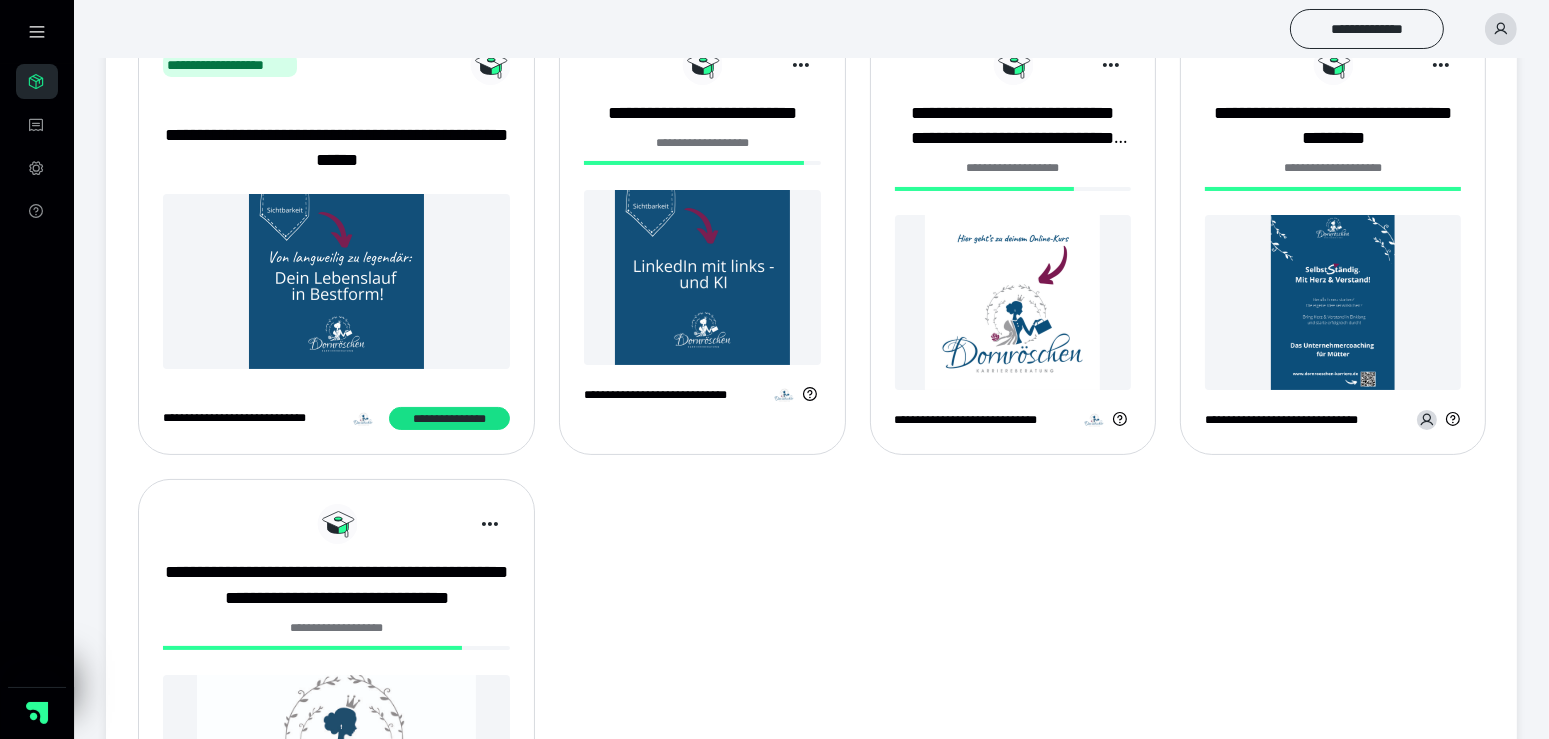 click at bounding box center (1333, 302) 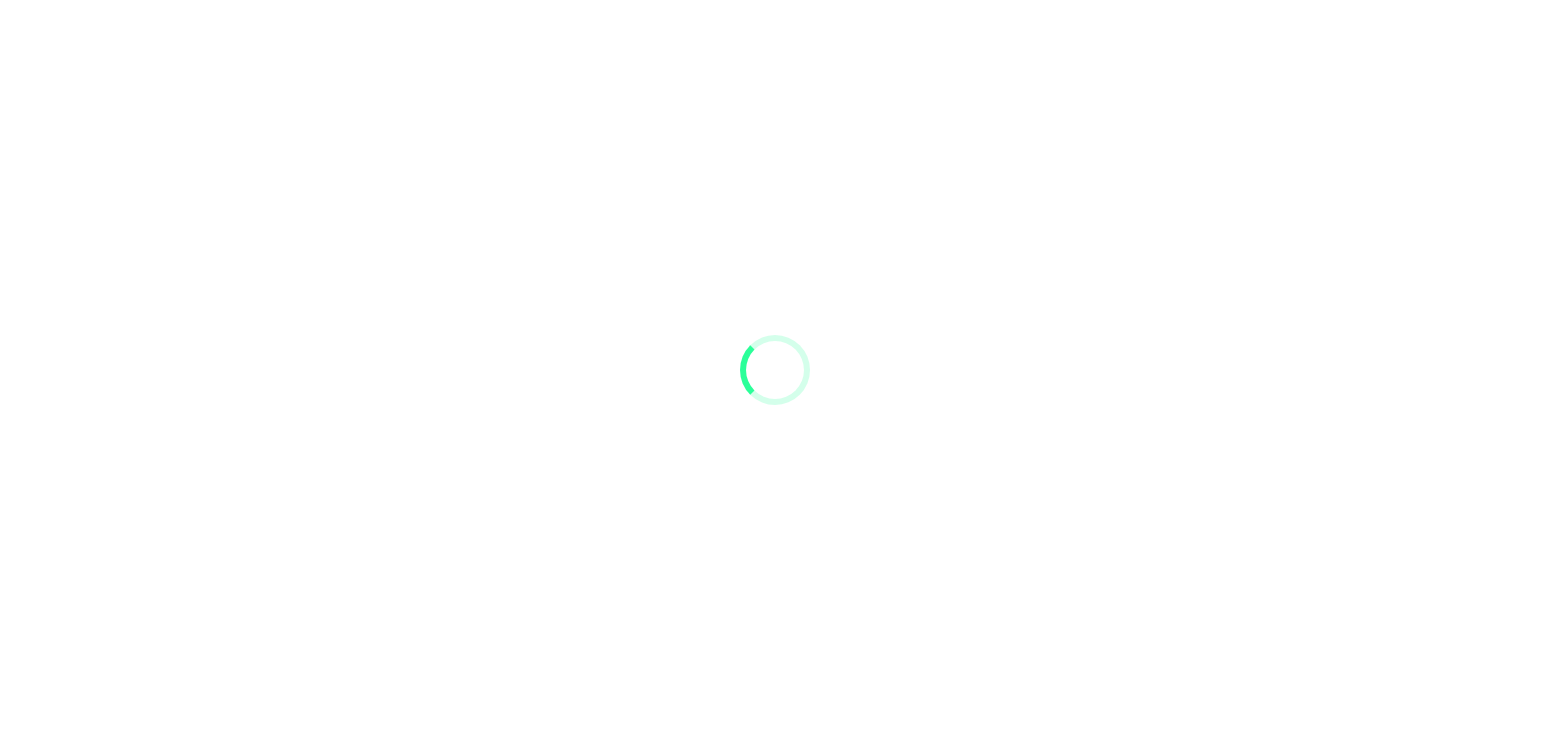 scroll, scrollTop: 0, scrollLeft: 0, axis: both 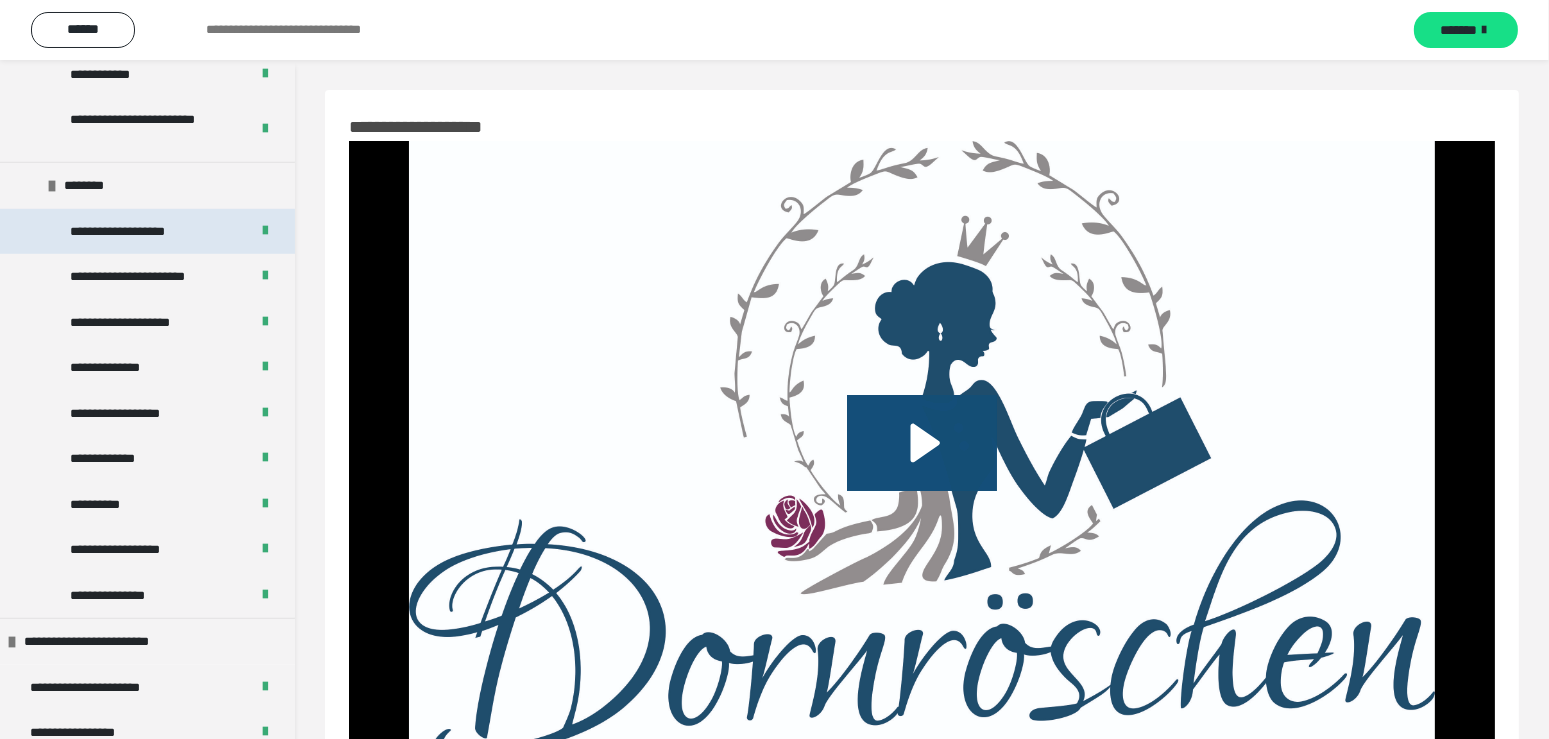 click on "**********" at bounding box center [139, 232] 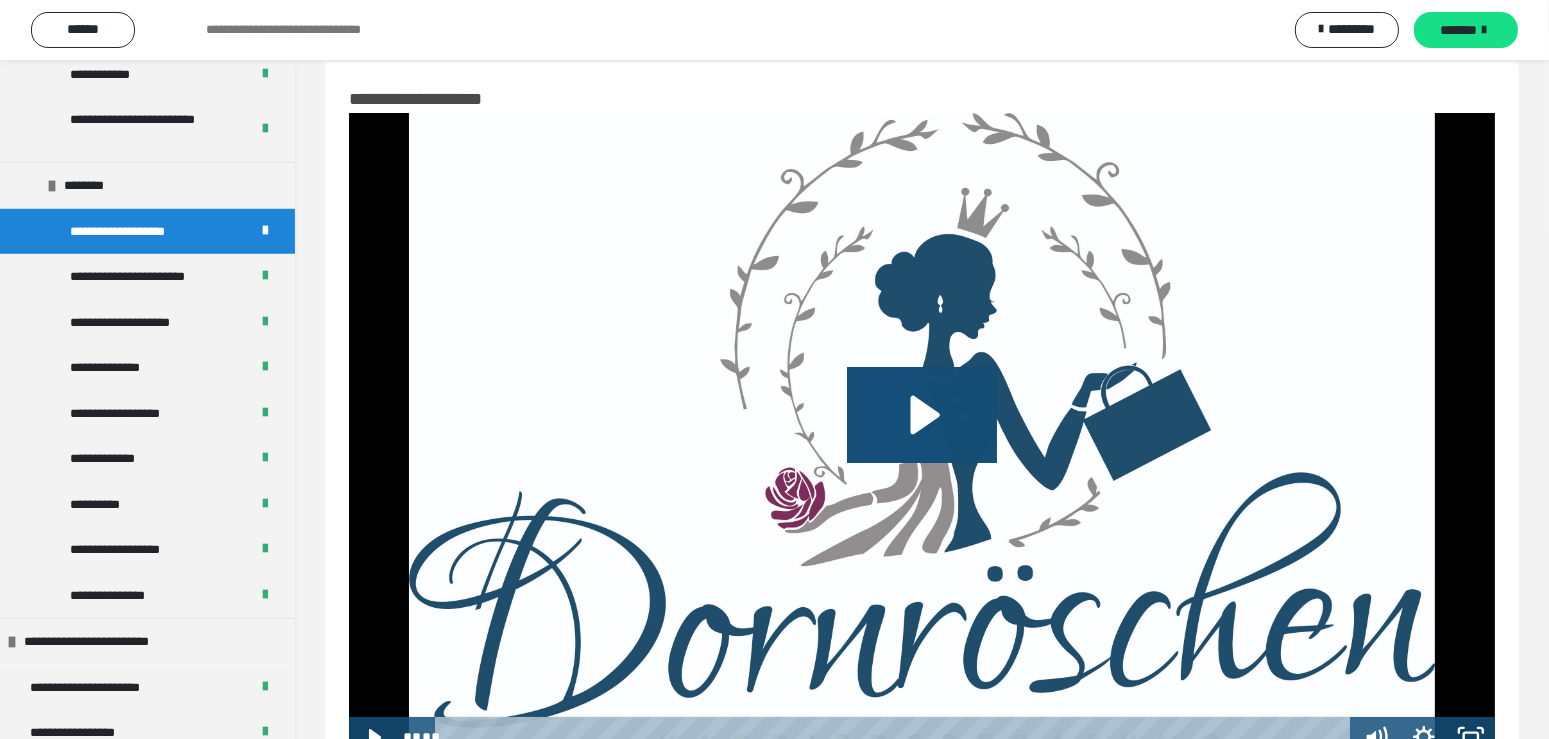 scroll, scrollTop: 100, scrollLeft: 0, axis: vertical 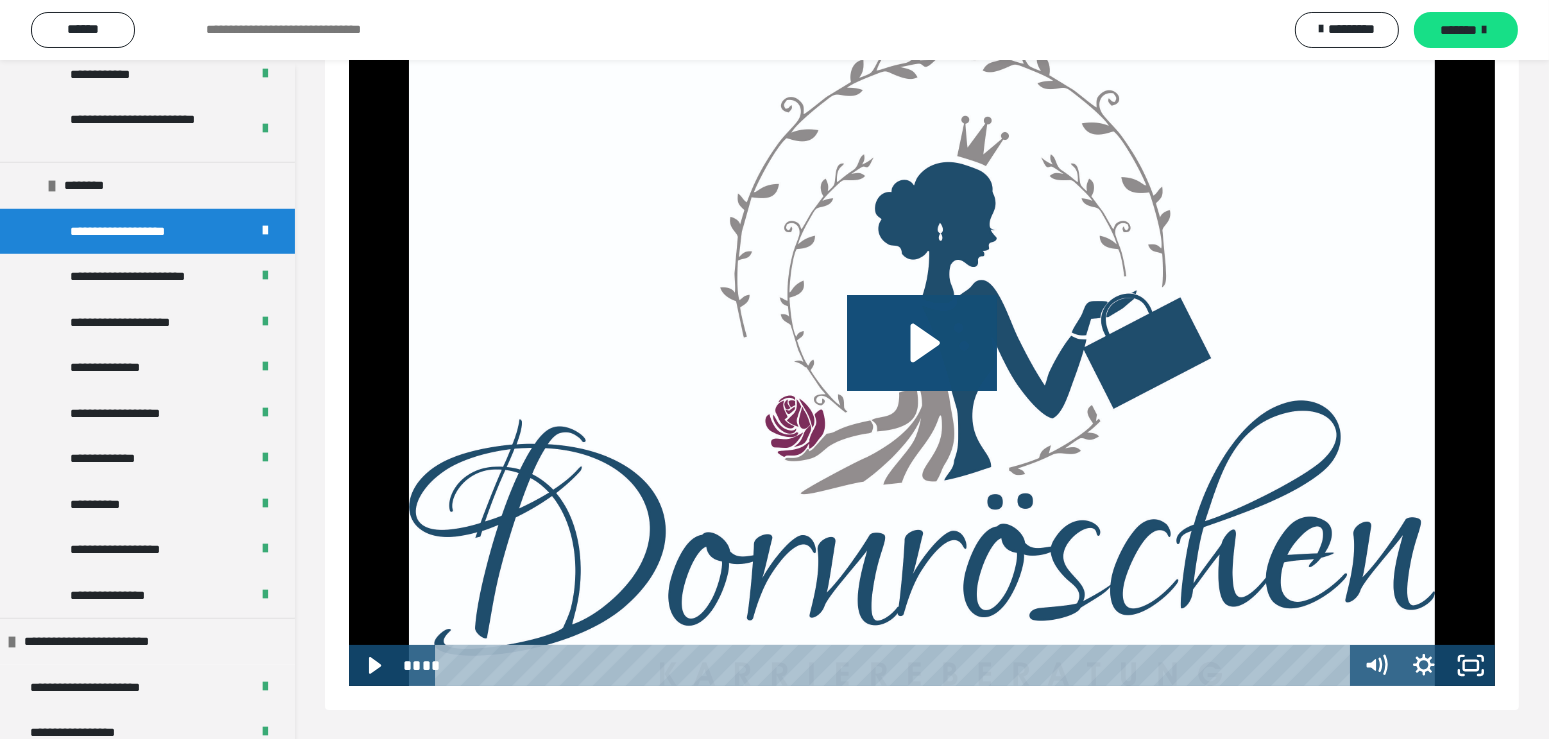 click 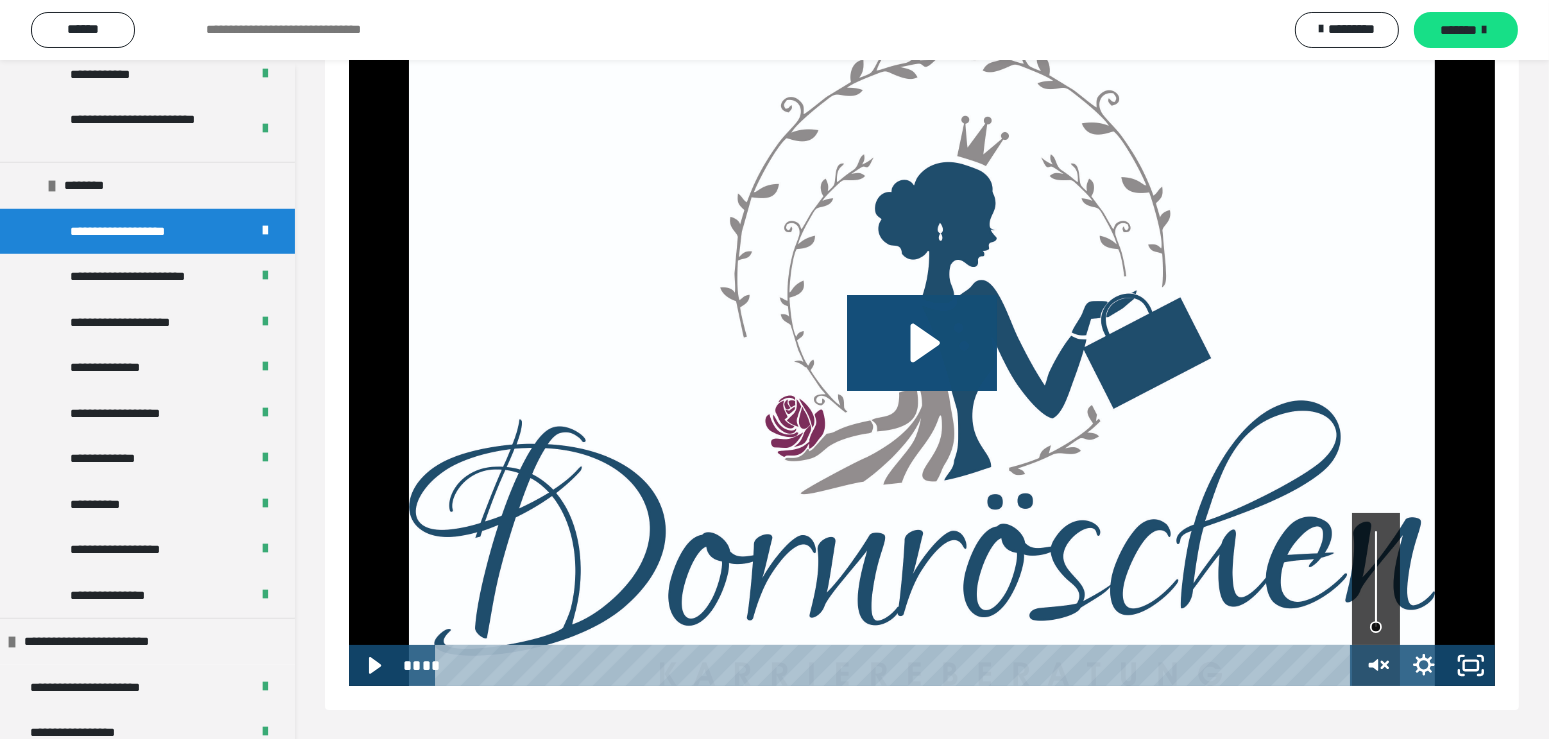 click 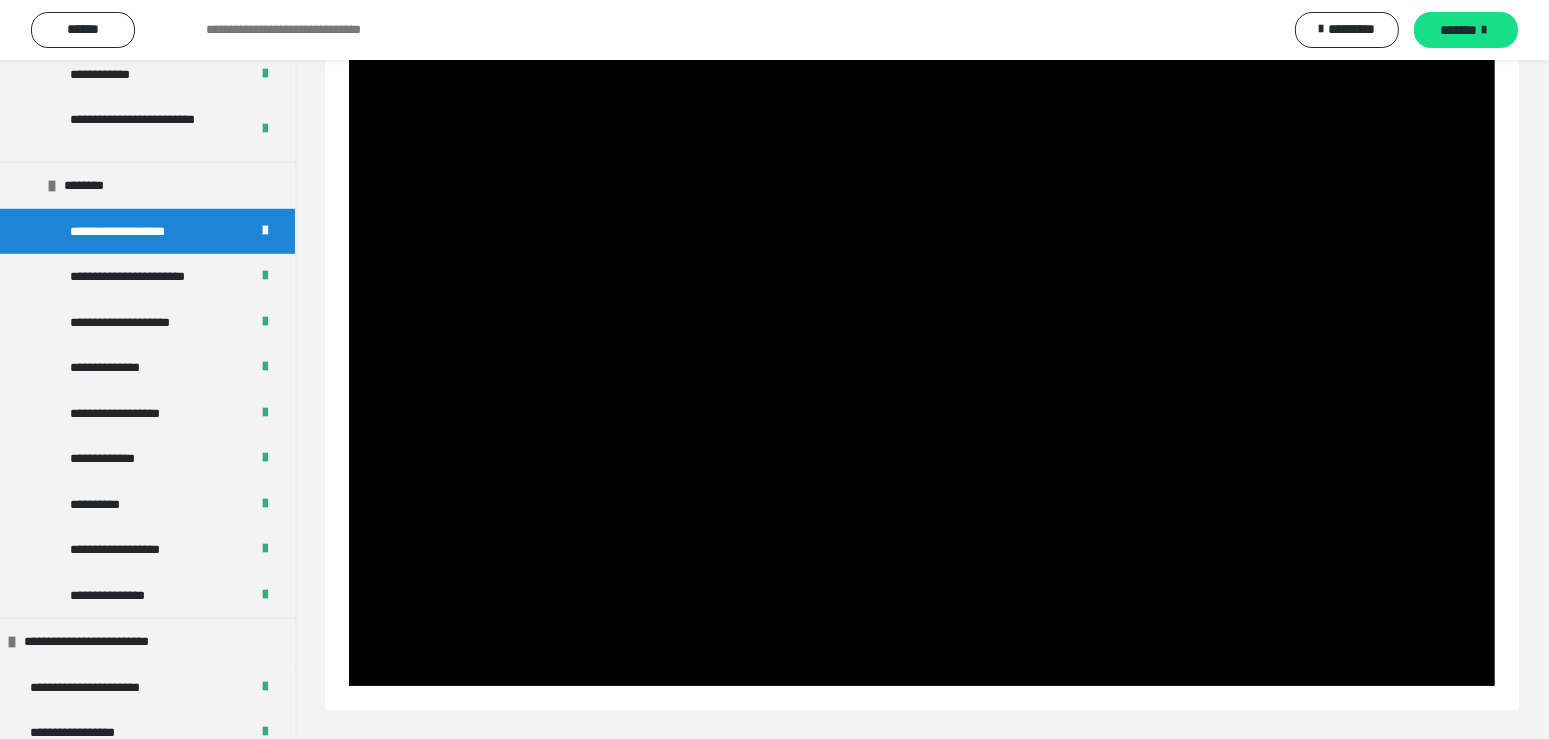 click at bounding box center (922, 363) 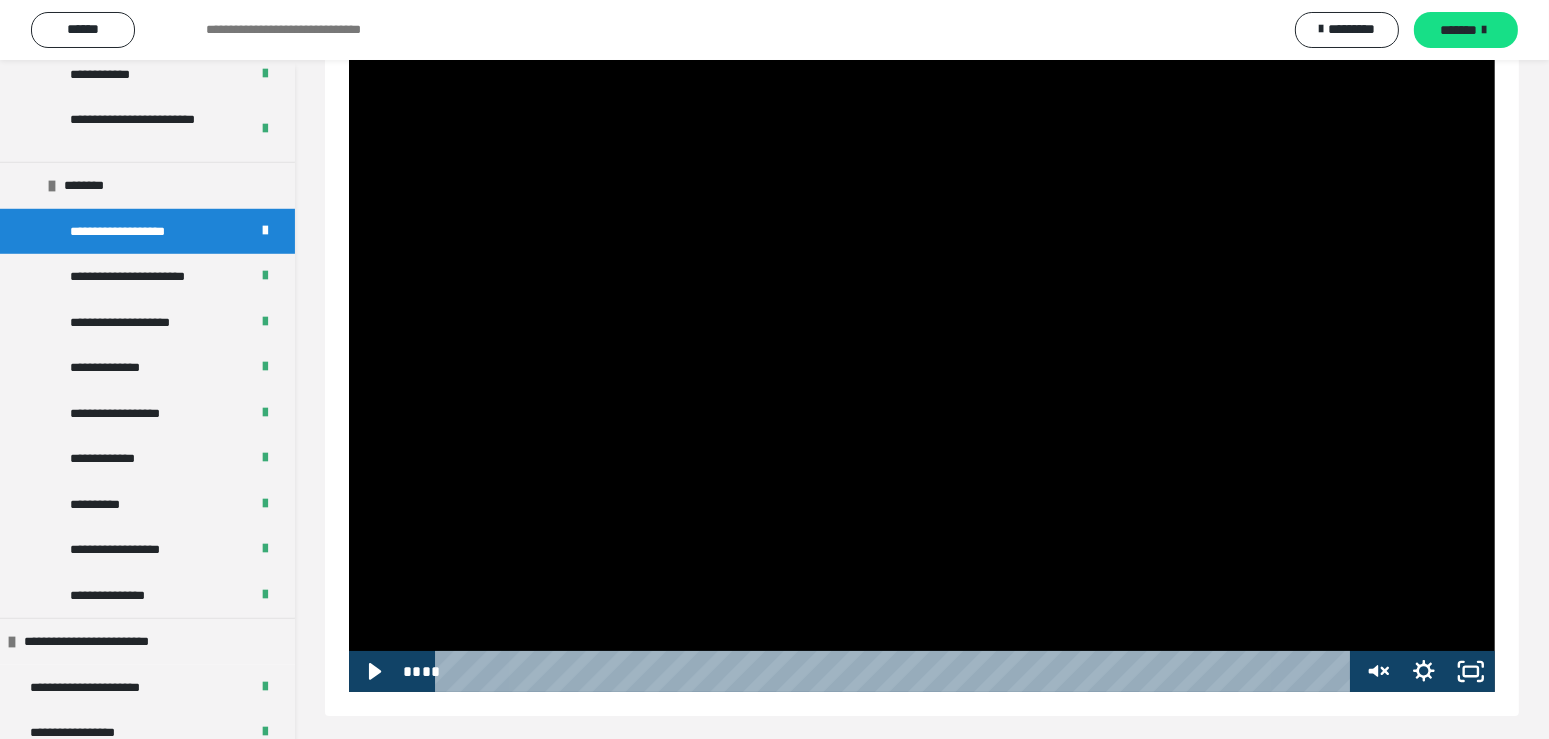 scroll, scrollTop: 100, scrollLeft: 0, axis: vertical 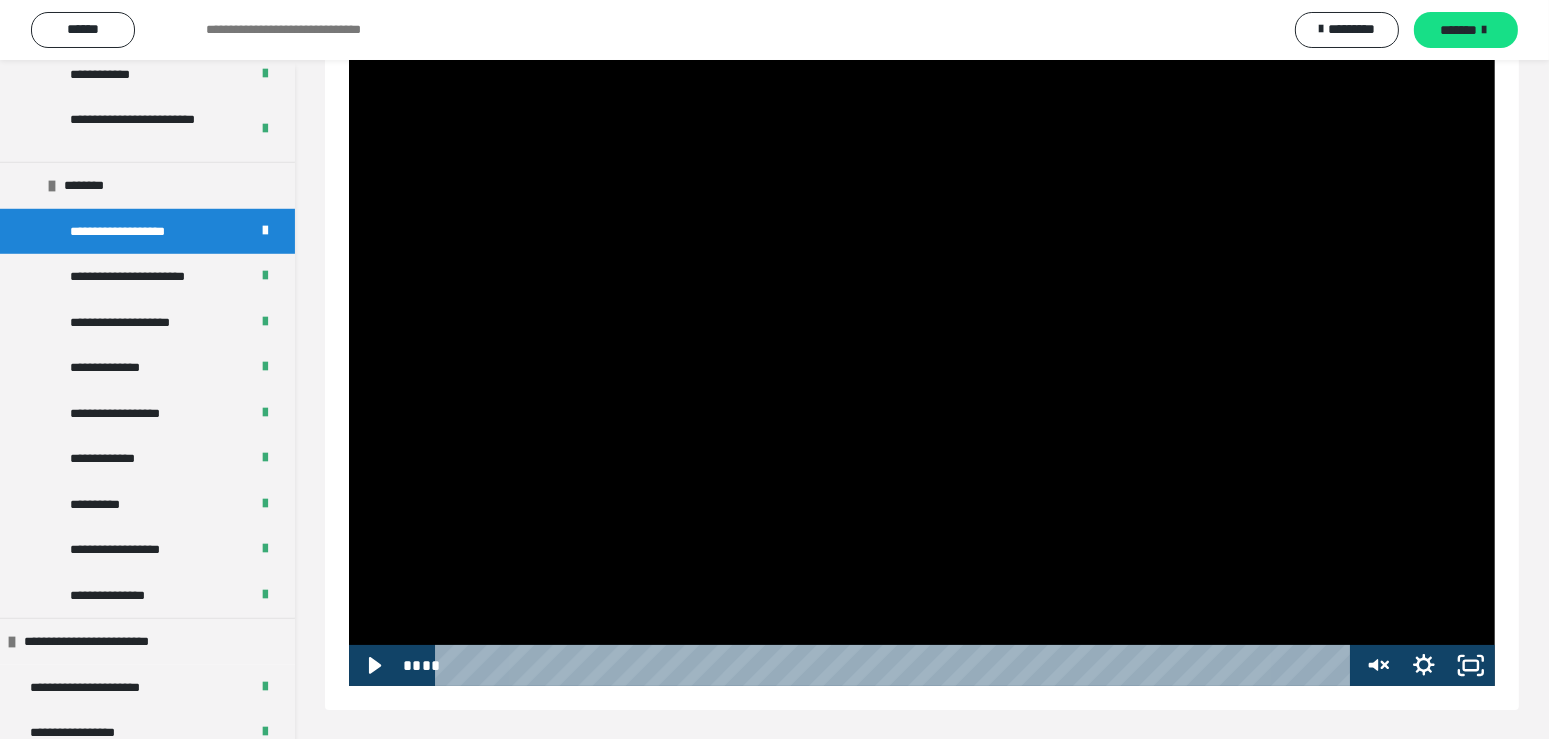 click at bounding box center (896, 665) 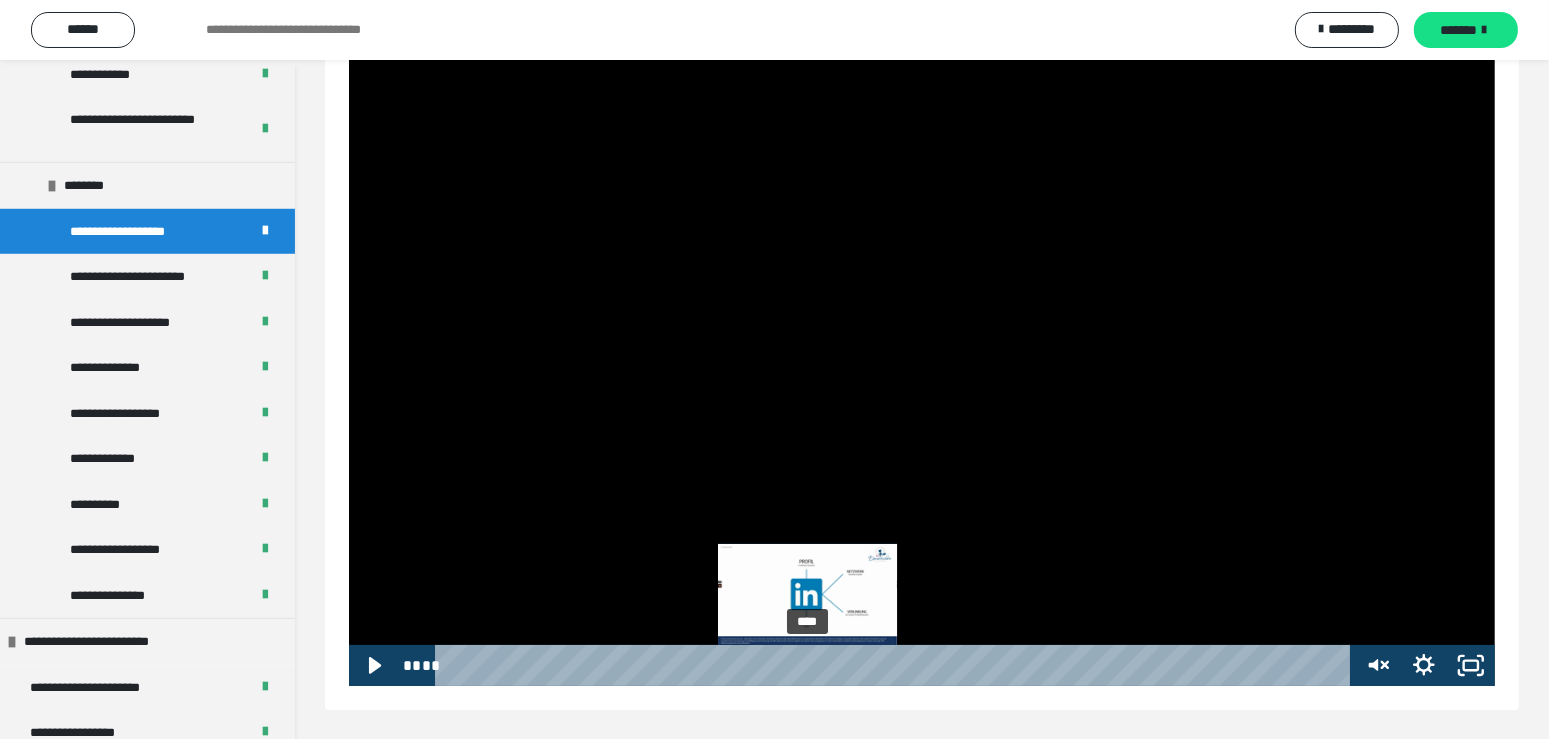 click on "****" at bounding box center (896, 665) 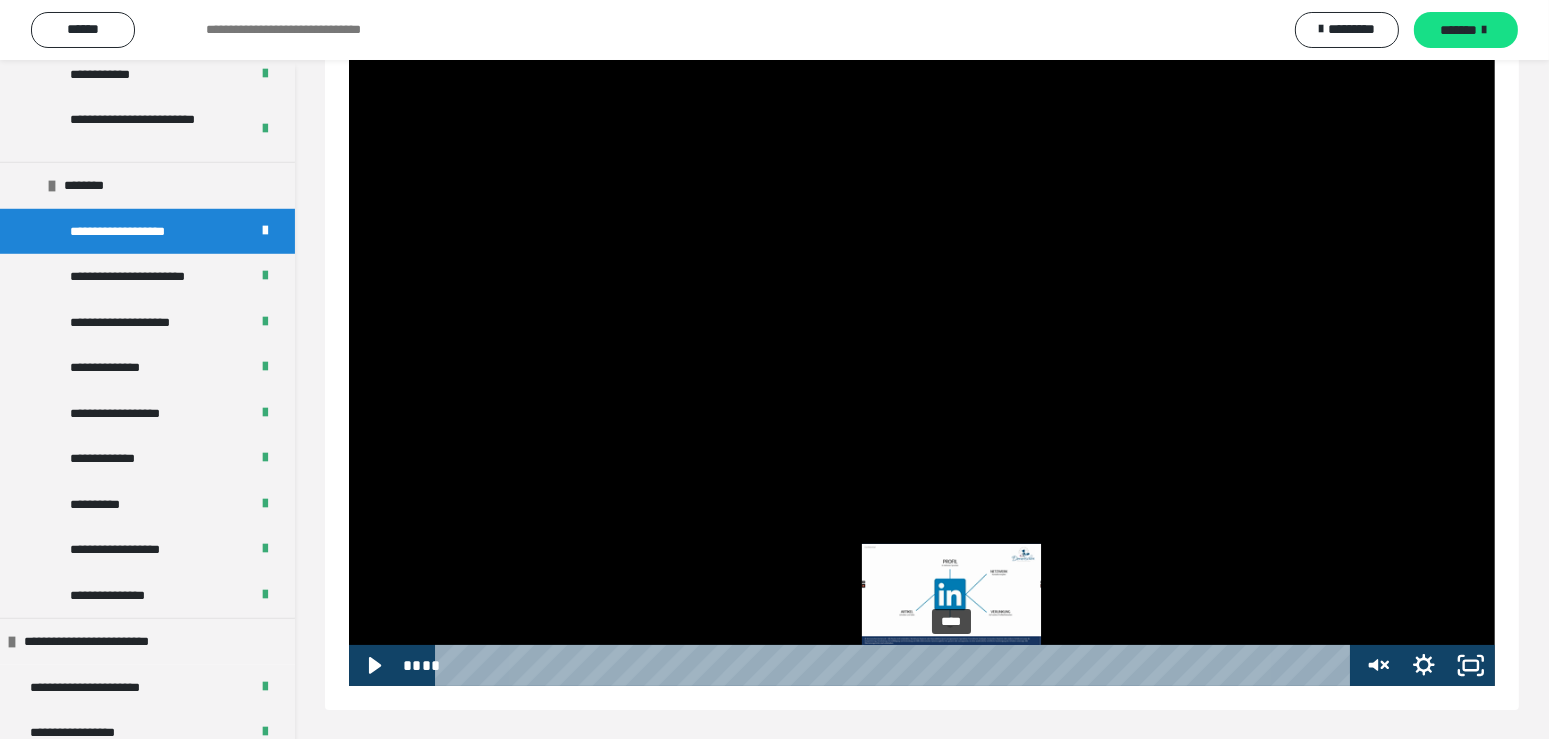 click on "****" at bounding box center [896, 665] 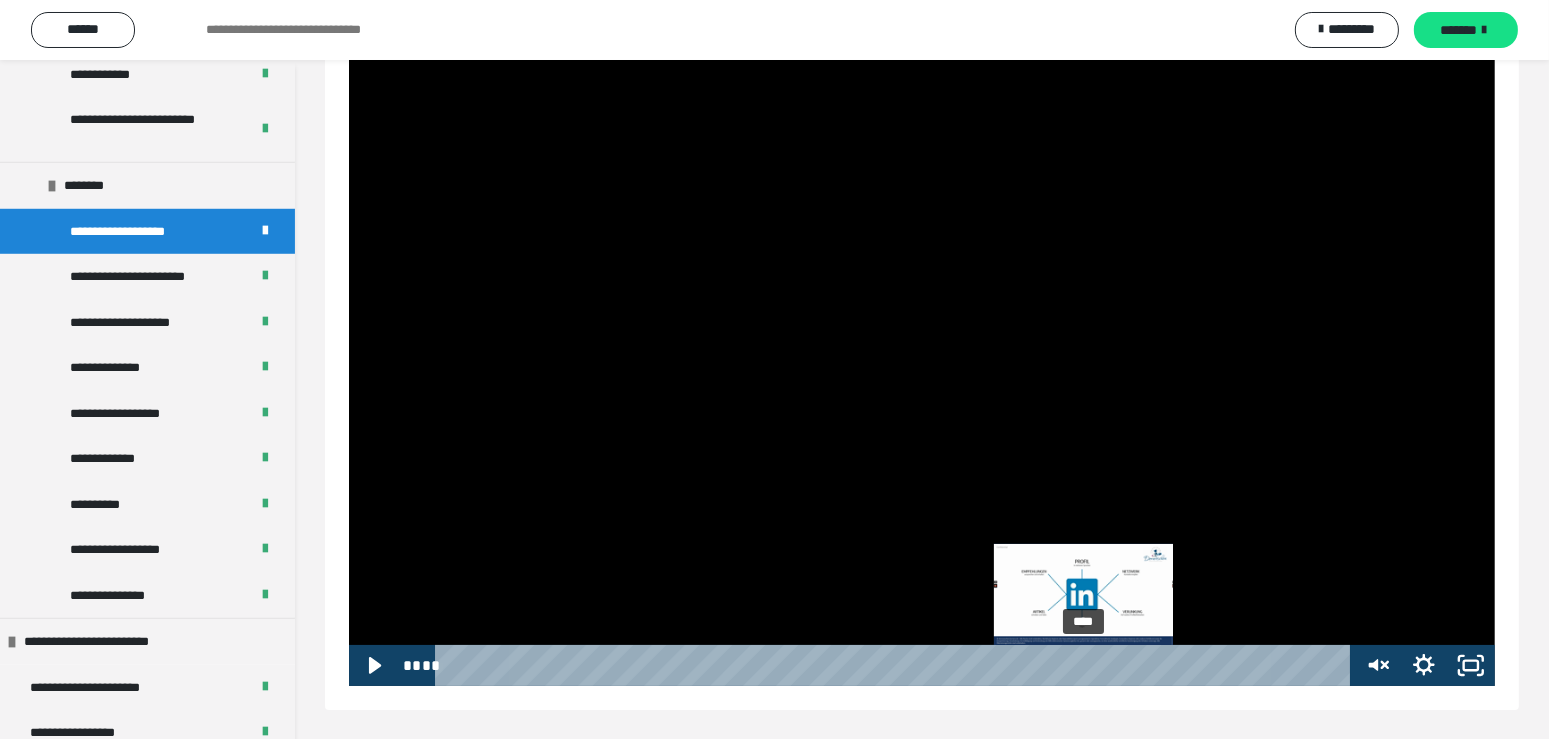 click on "****" at bounding box center [896, 665] 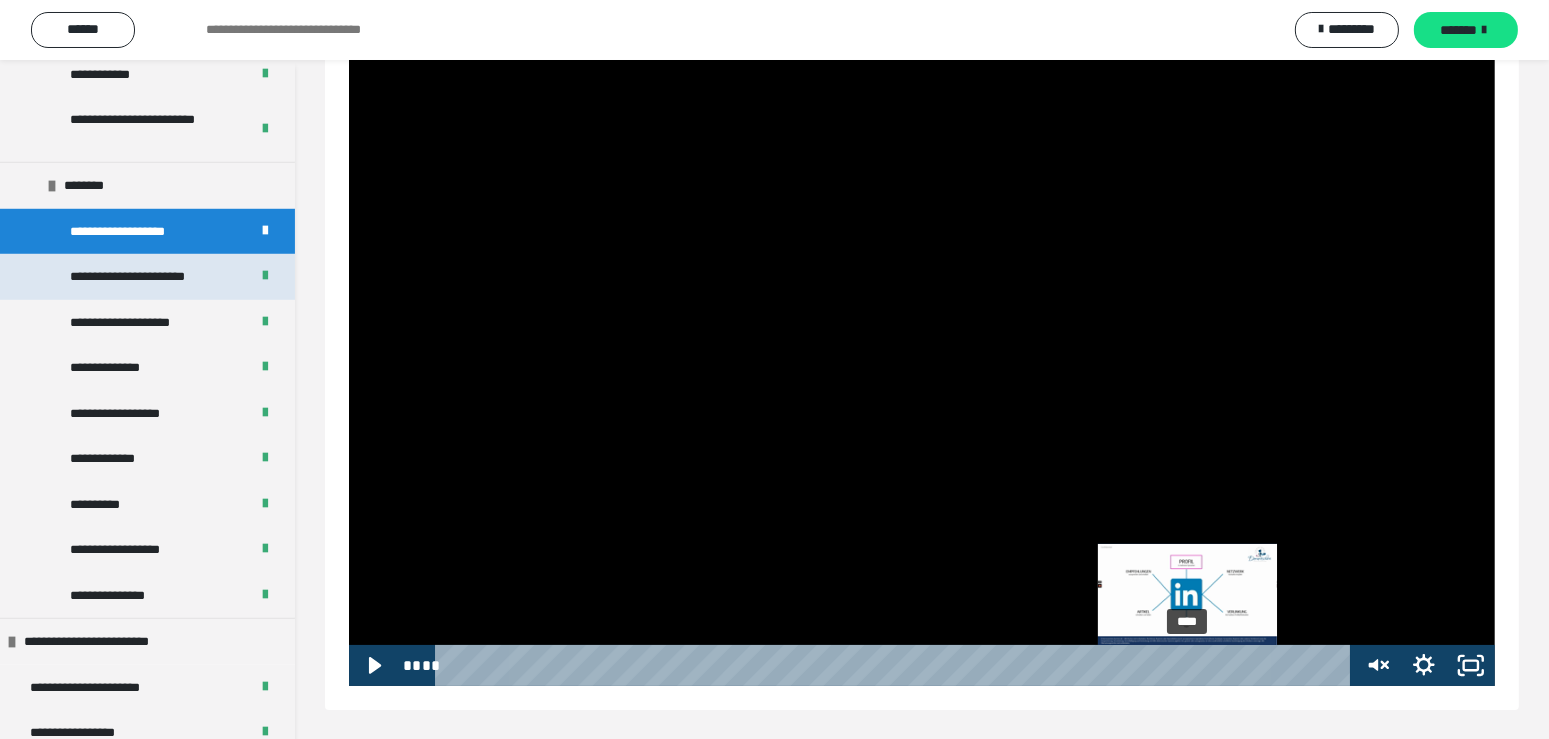 click on "**********" at bounding box center [144, 277] 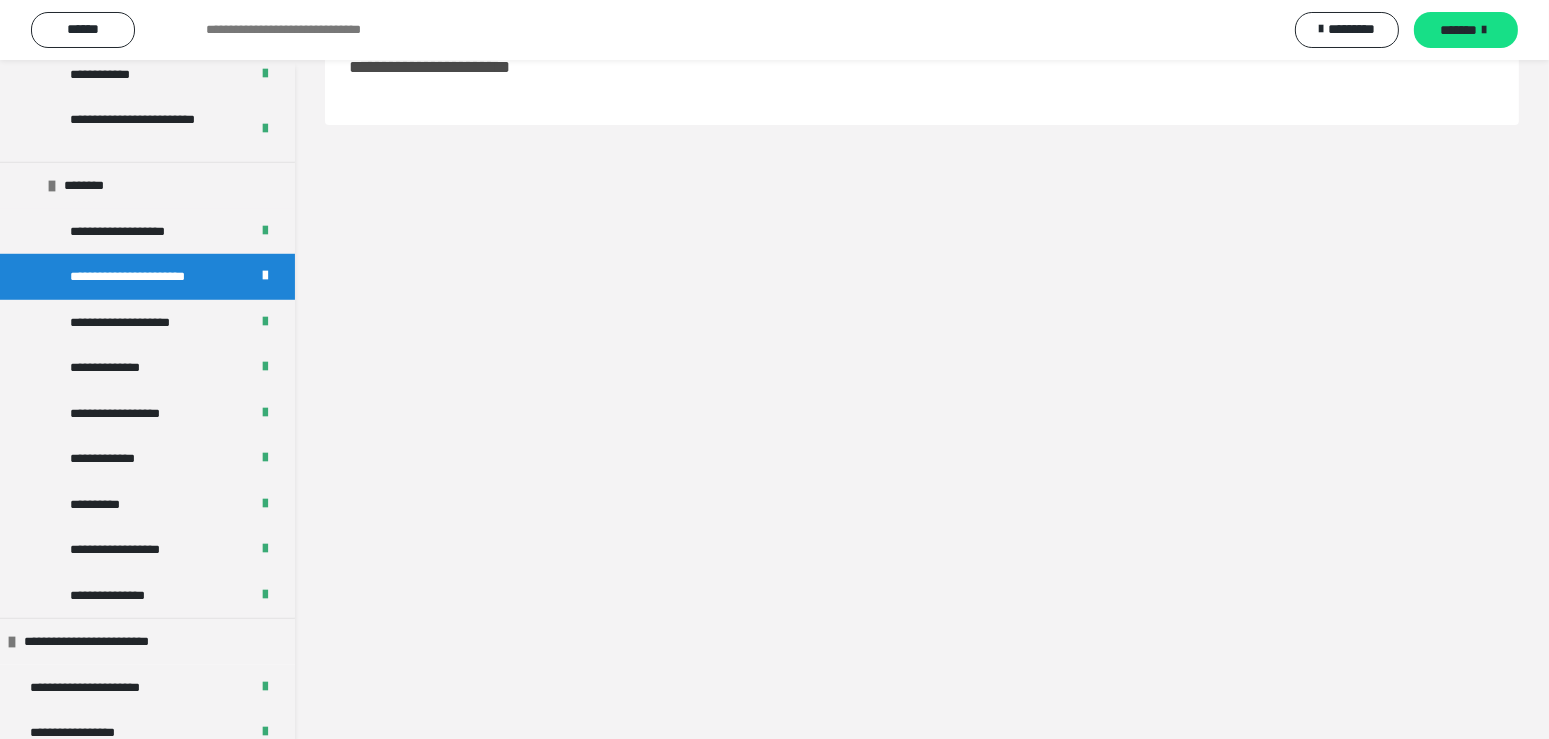 scroll, scrollTop: 60, scrollLeft: 0, axis: vertical 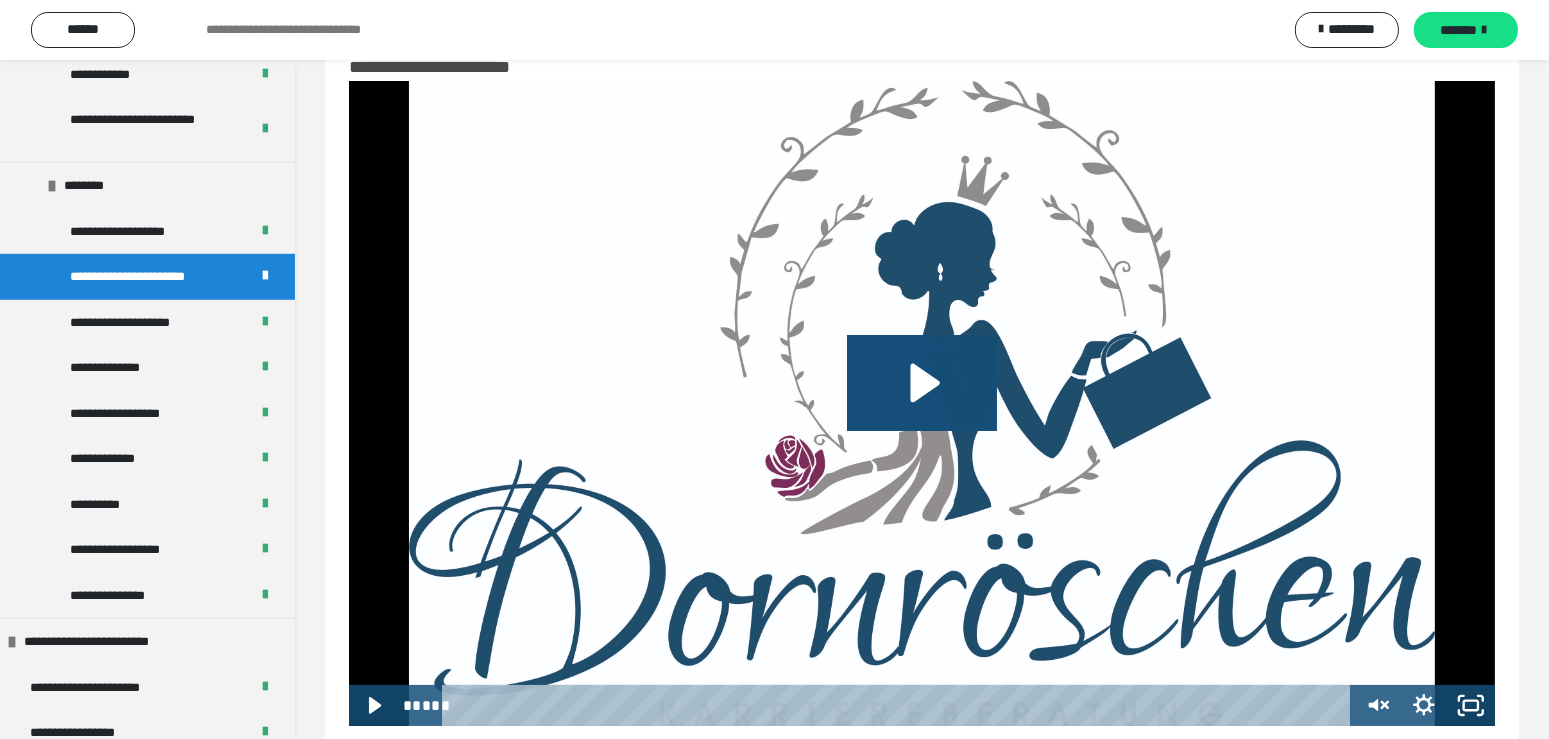 click 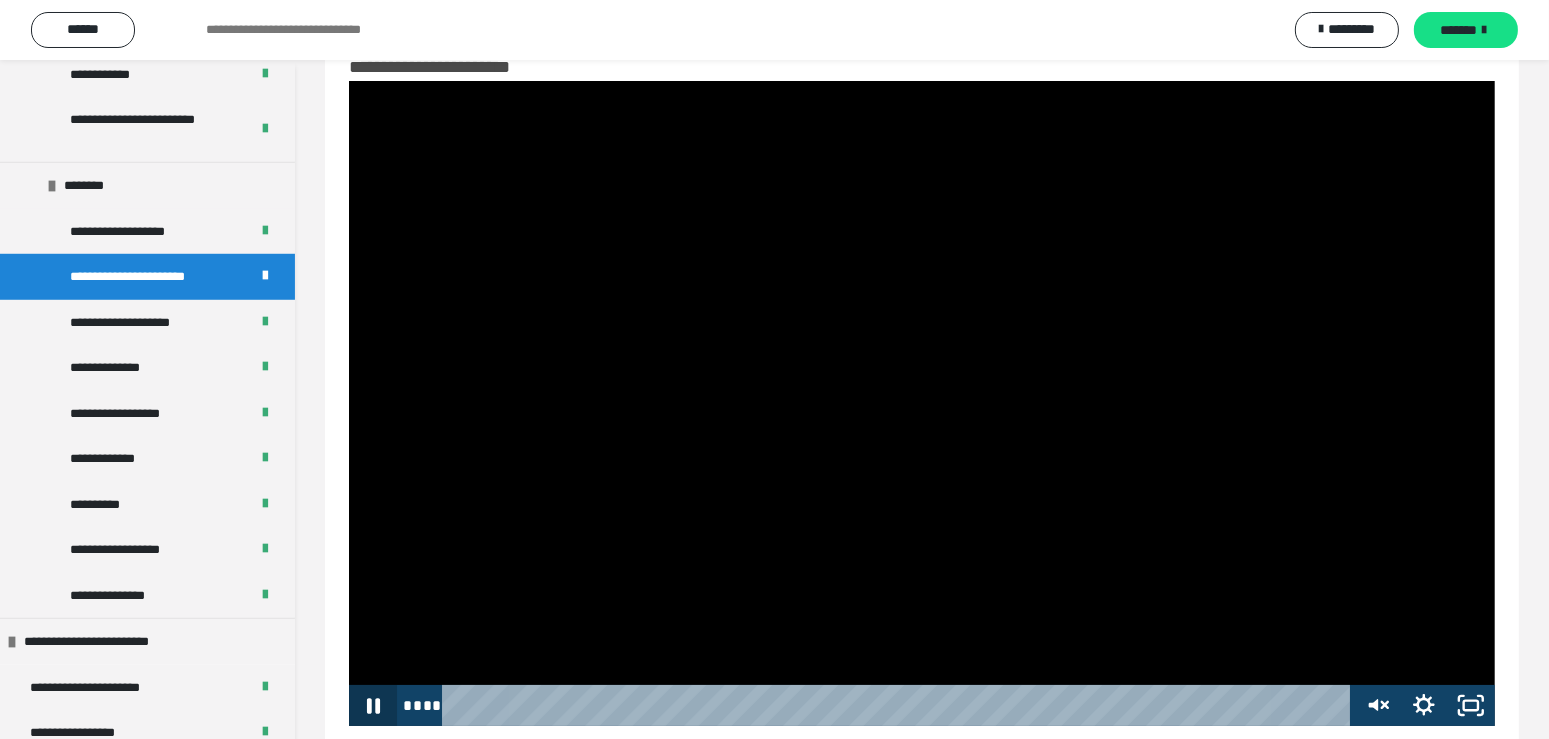 click on "****" at bounding box center [900, 705] 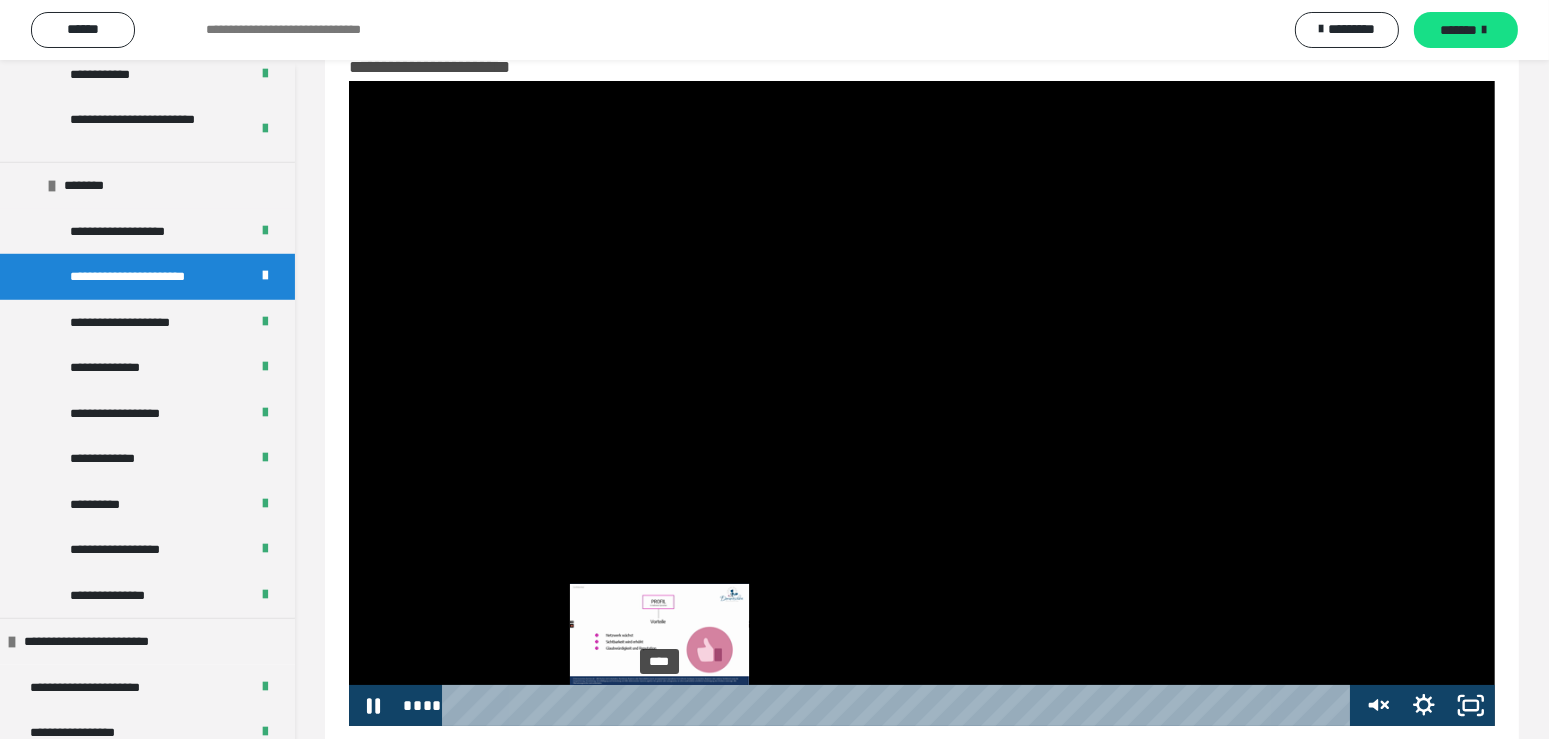 click on "****" at bounding box center (900, 705) 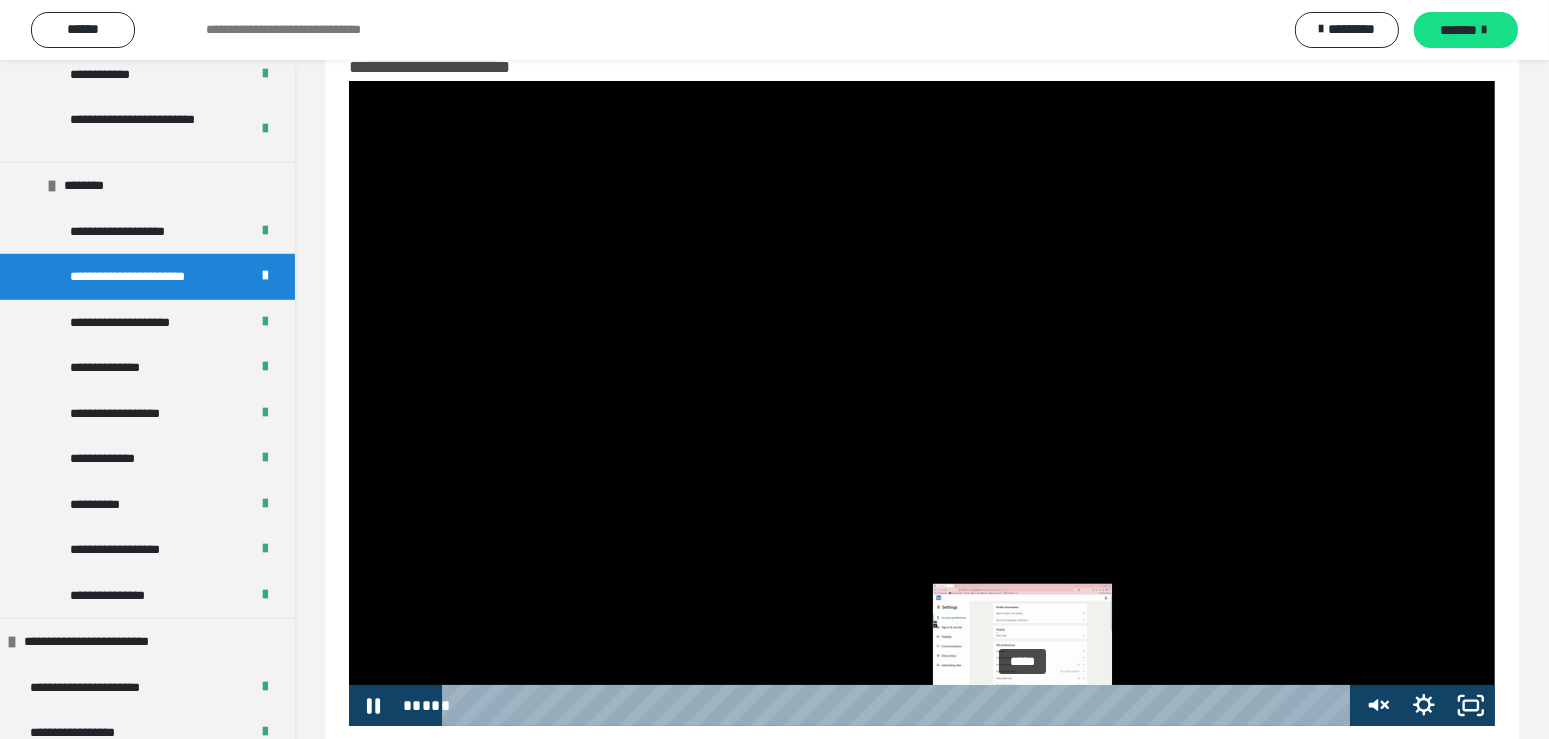 click on "*****" at bounding box center [900, 705] 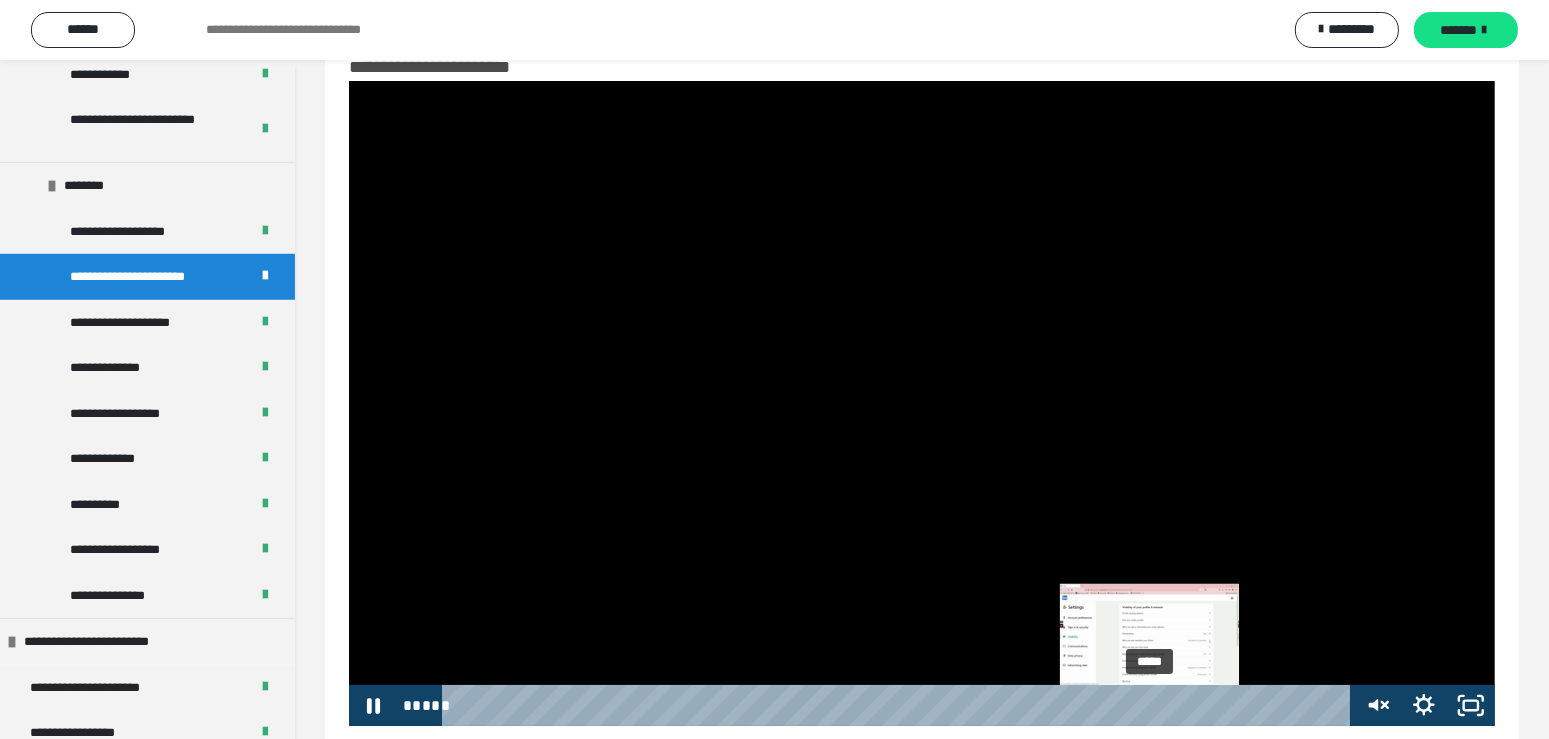 click on "*****" at bounding box center [900, 705] 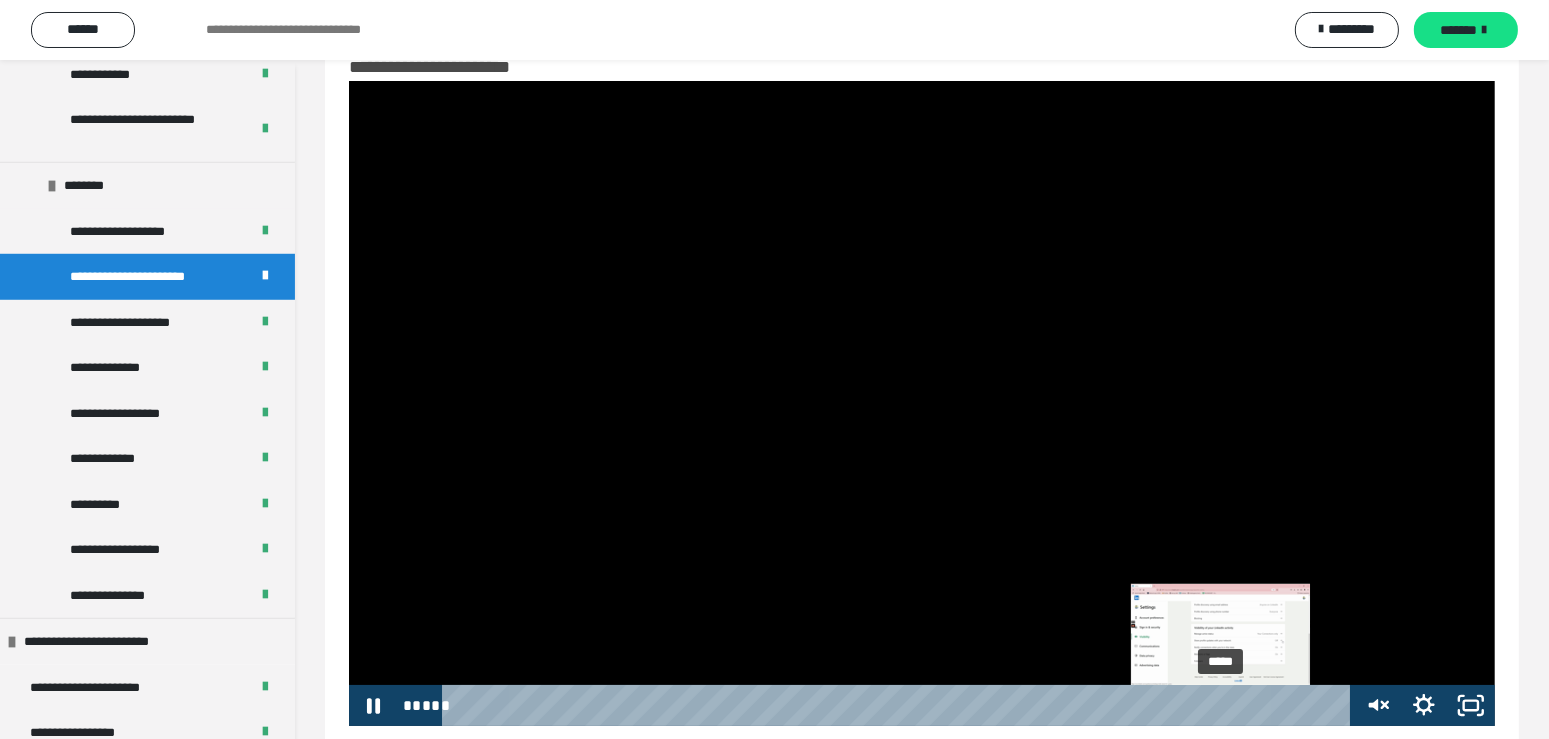 click 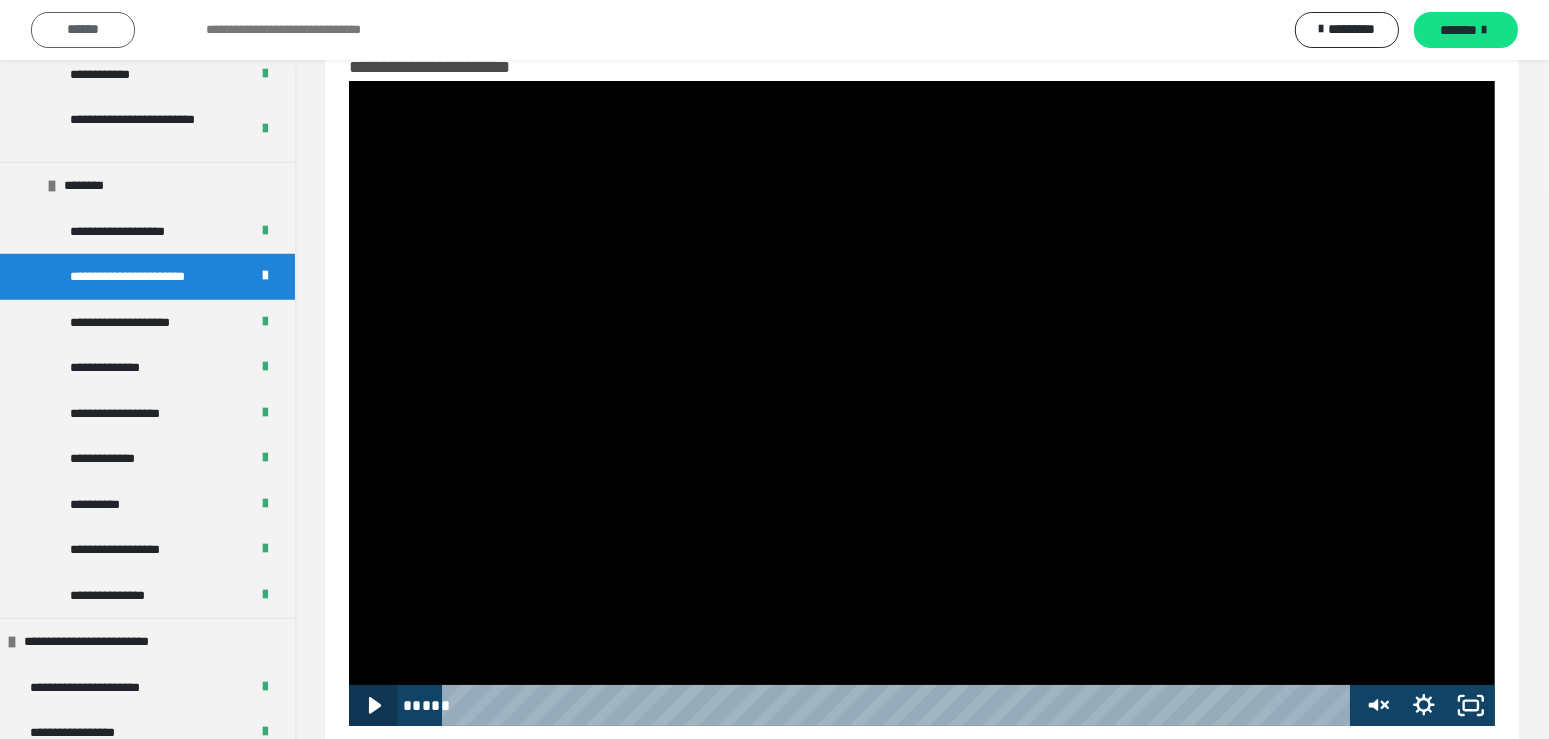 click on "******" at bounding box center [83, 29] 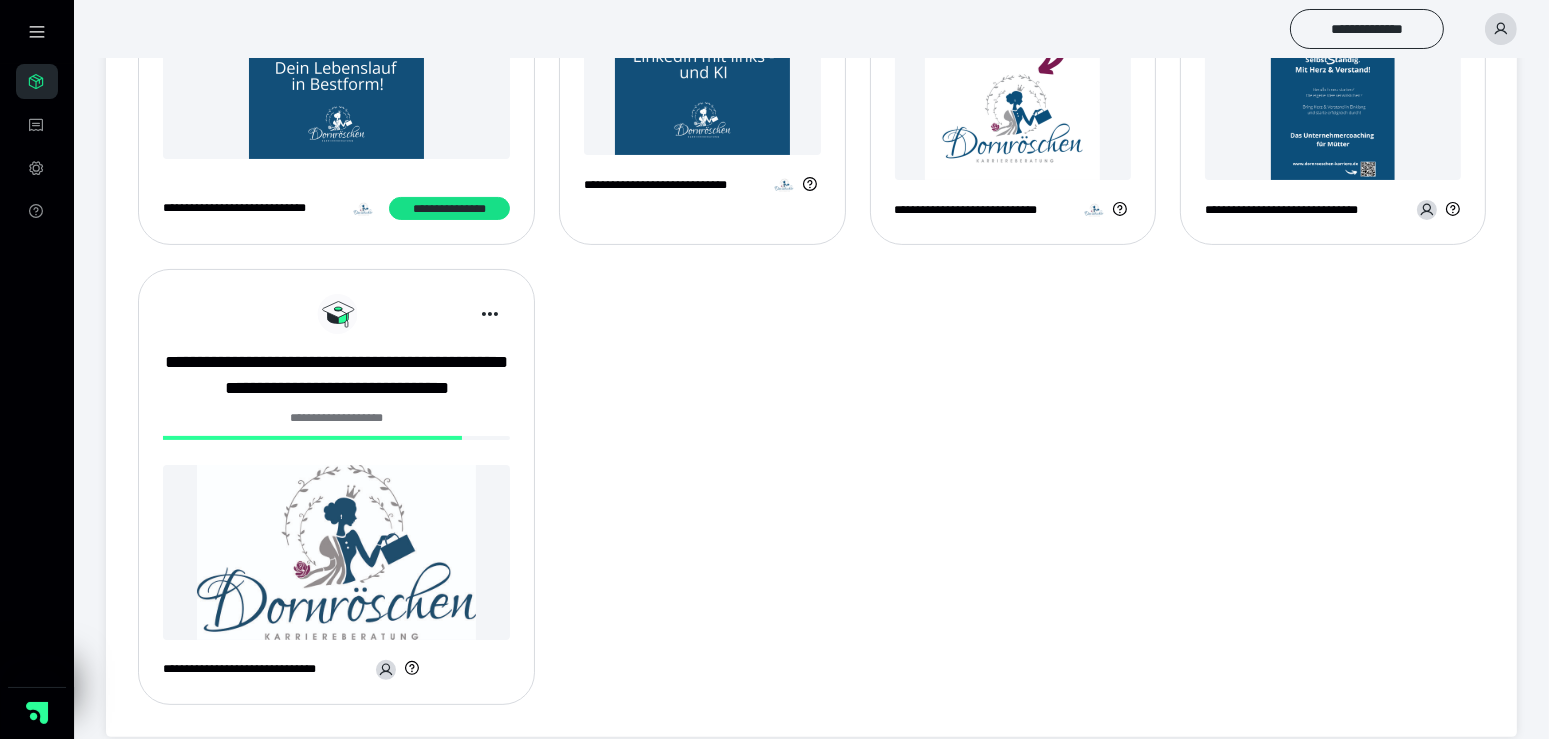 scroll, scrollTop: 526, scrollLeft: 0, axis: vertical 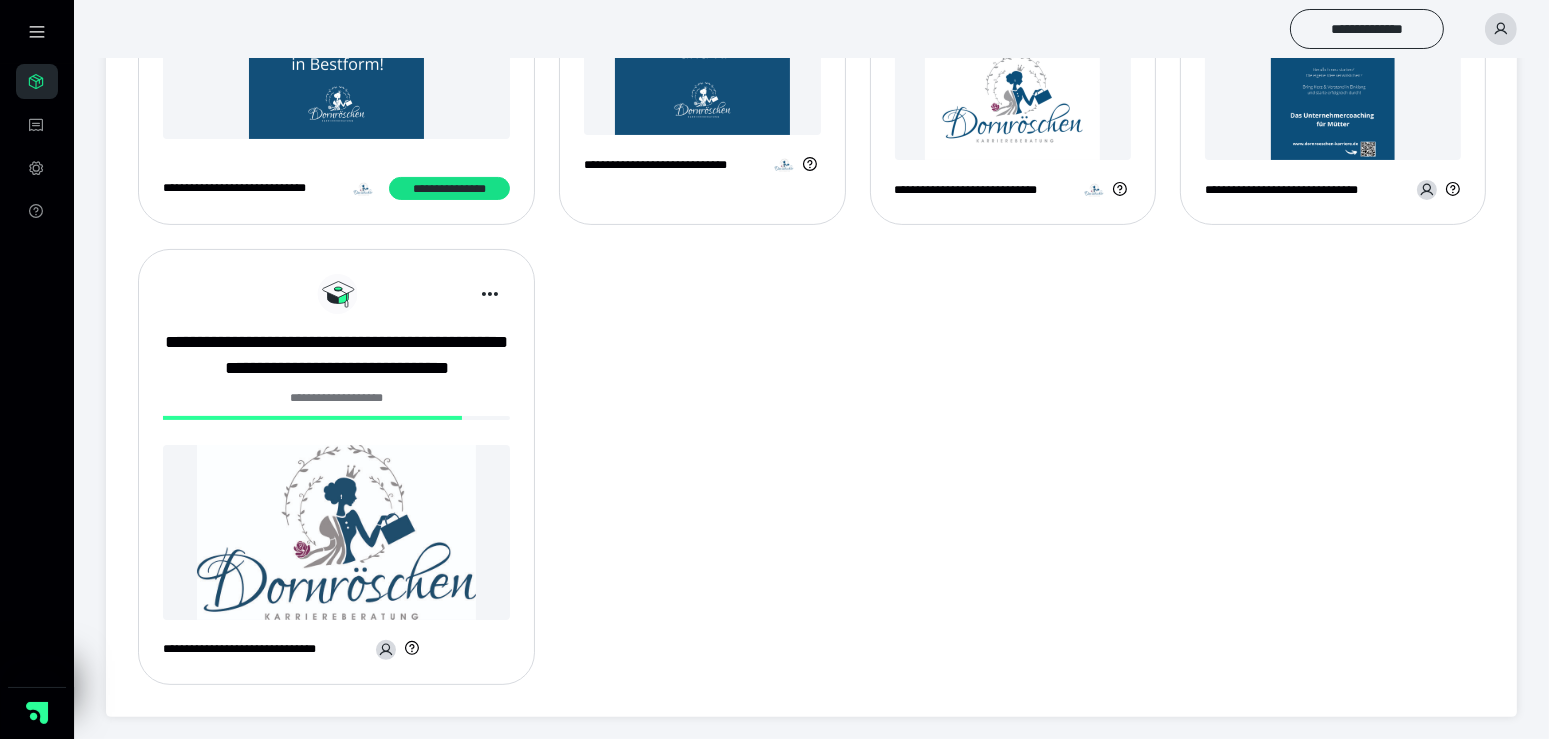 click at bounding box center [336, 532] 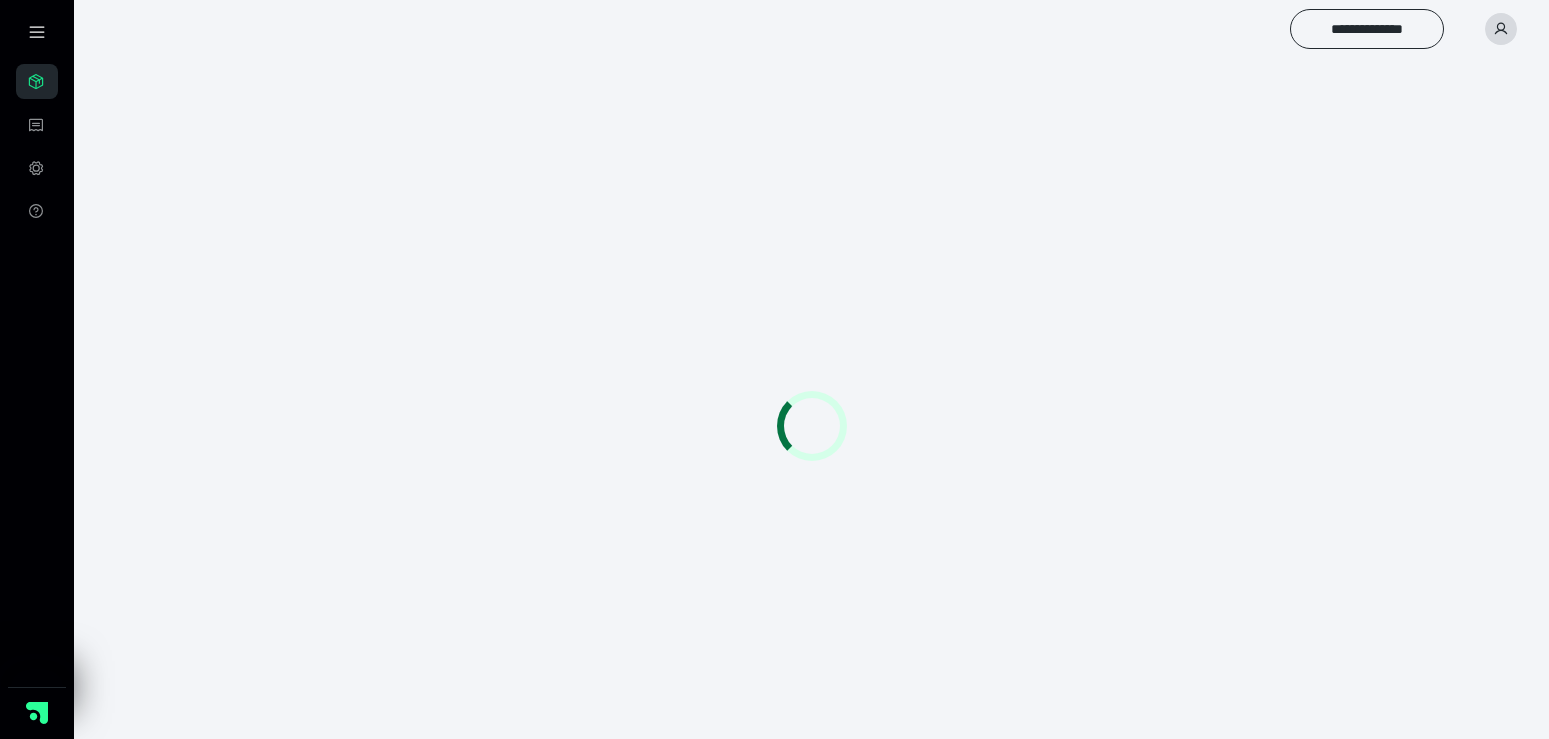 scroll, scrollTop: 0, scrollLeft: 0, axis: both 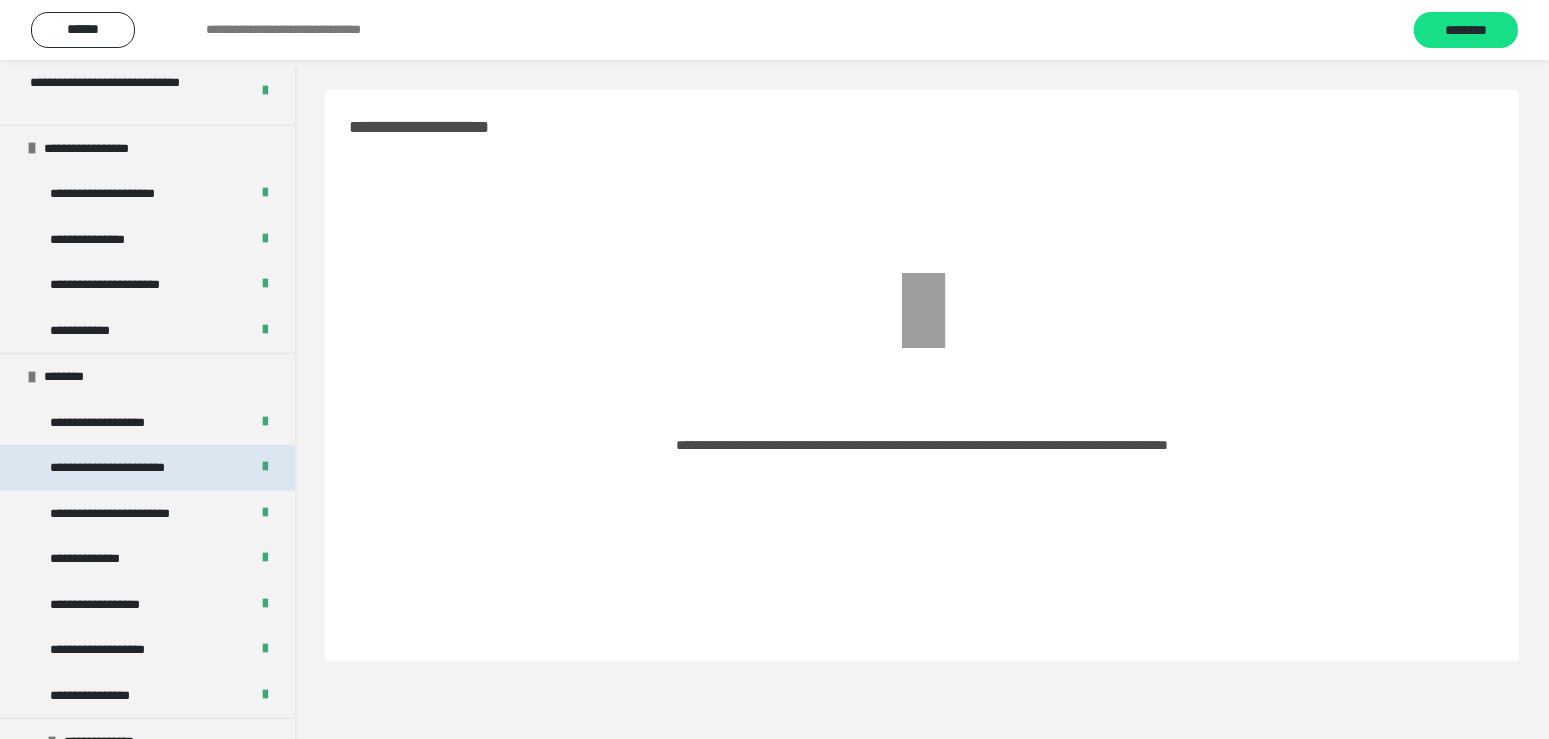 click on "**********" at bounding box center (124, 468) 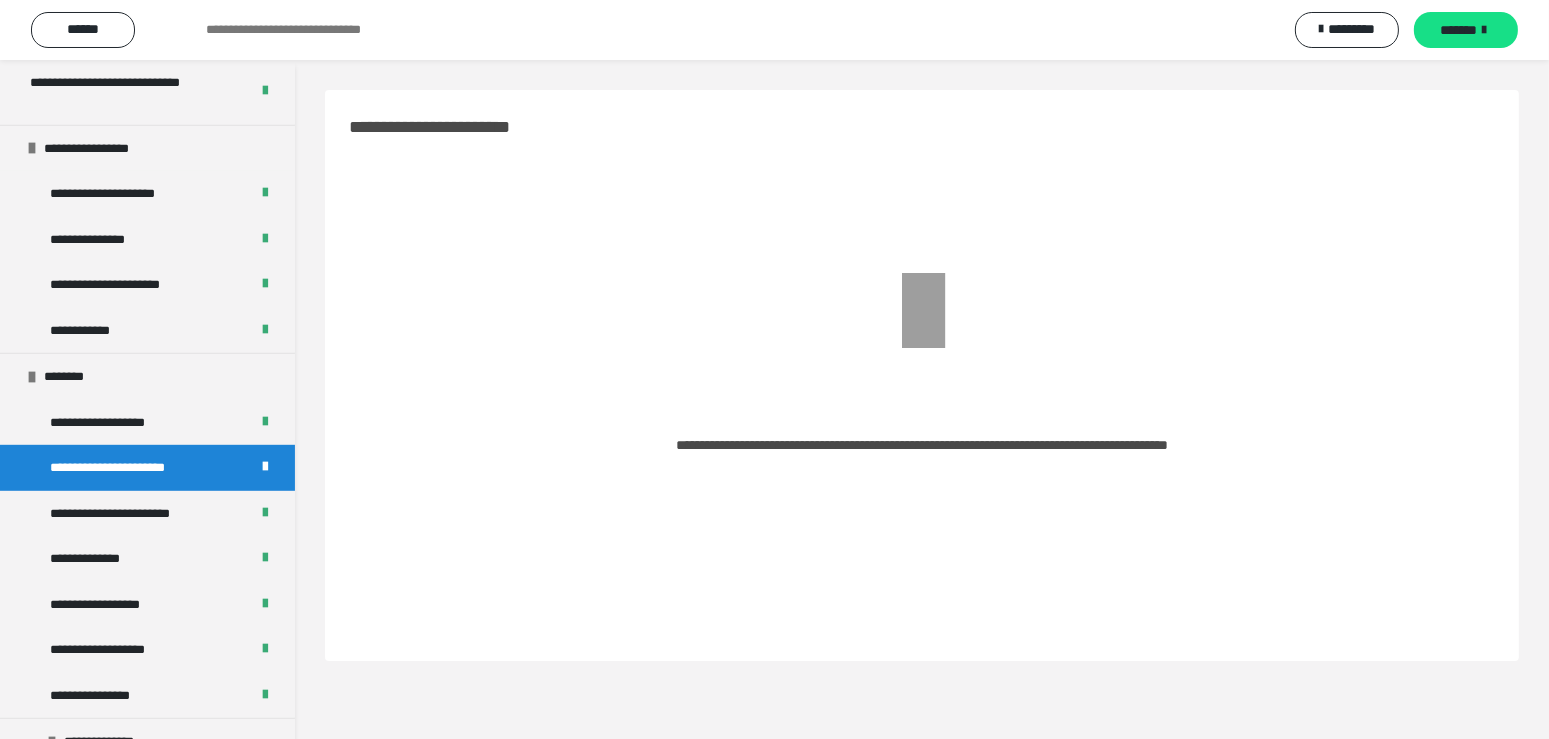 click on "**********" at bounding box center [124, 468] 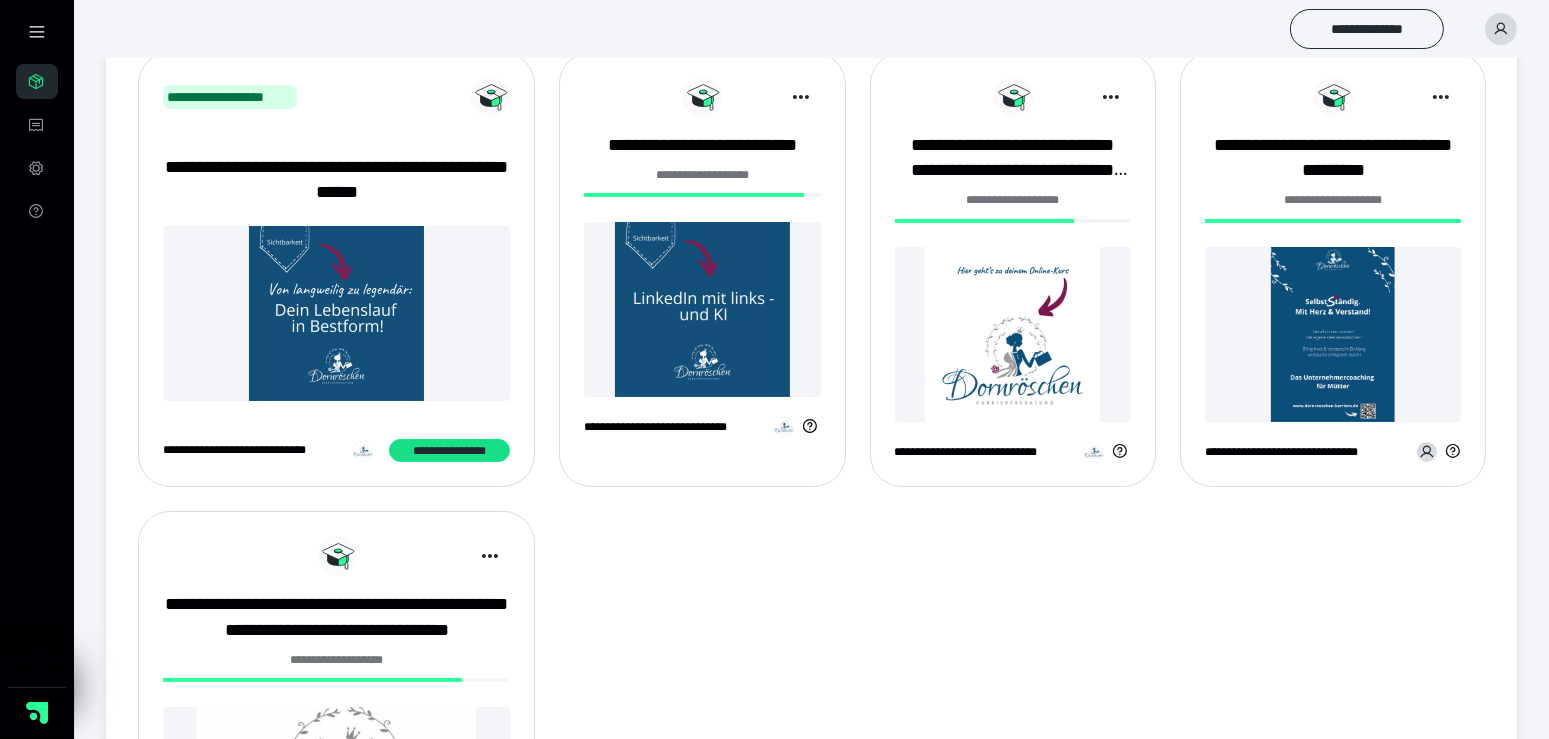 scroll, scrollTop: 286, scrollLeft: 0, axis: vertical 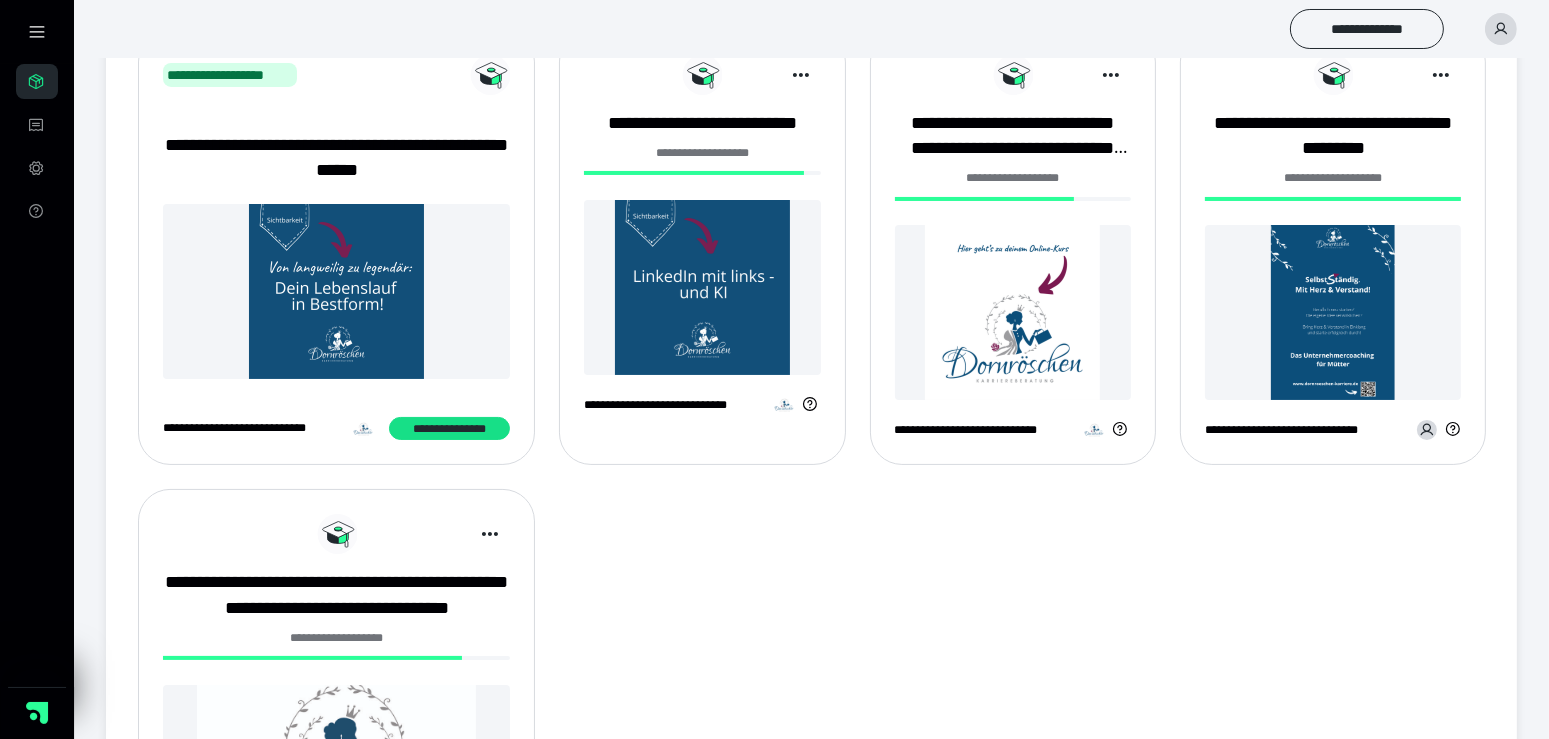 click 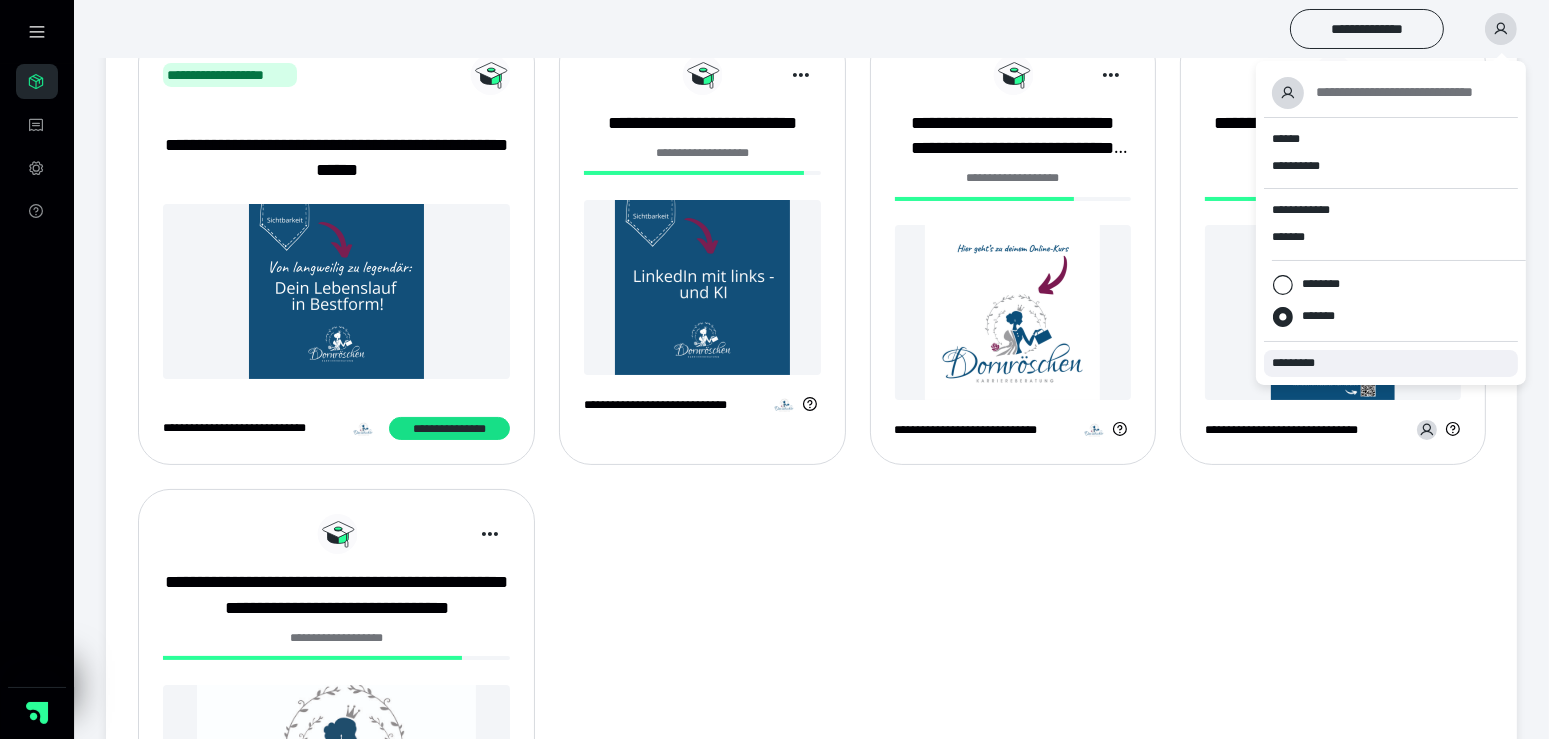 click on "*********" at bounding box center [1302, 363] 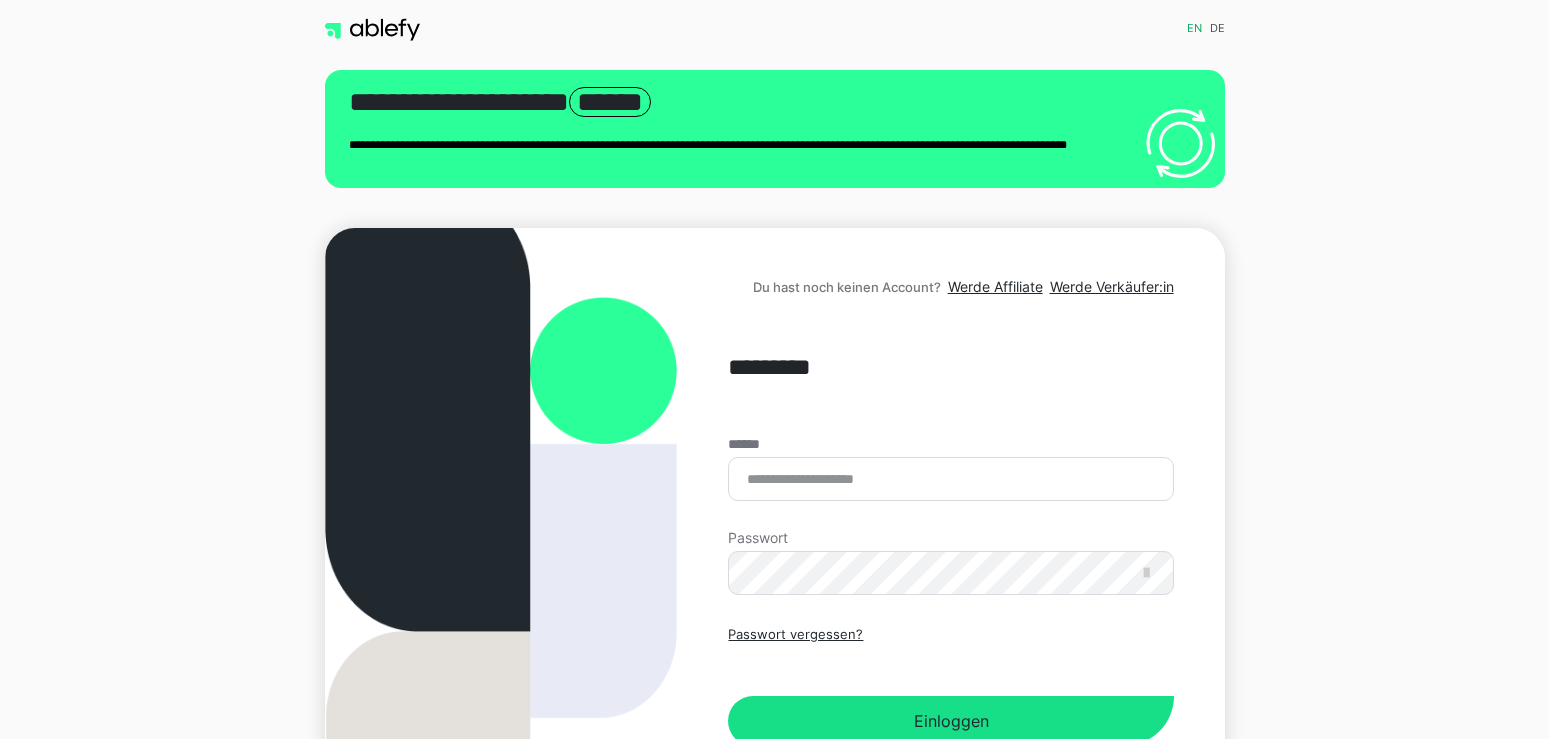 scroll, scrollTop: 0, scrollLeft: 0, axis: both 